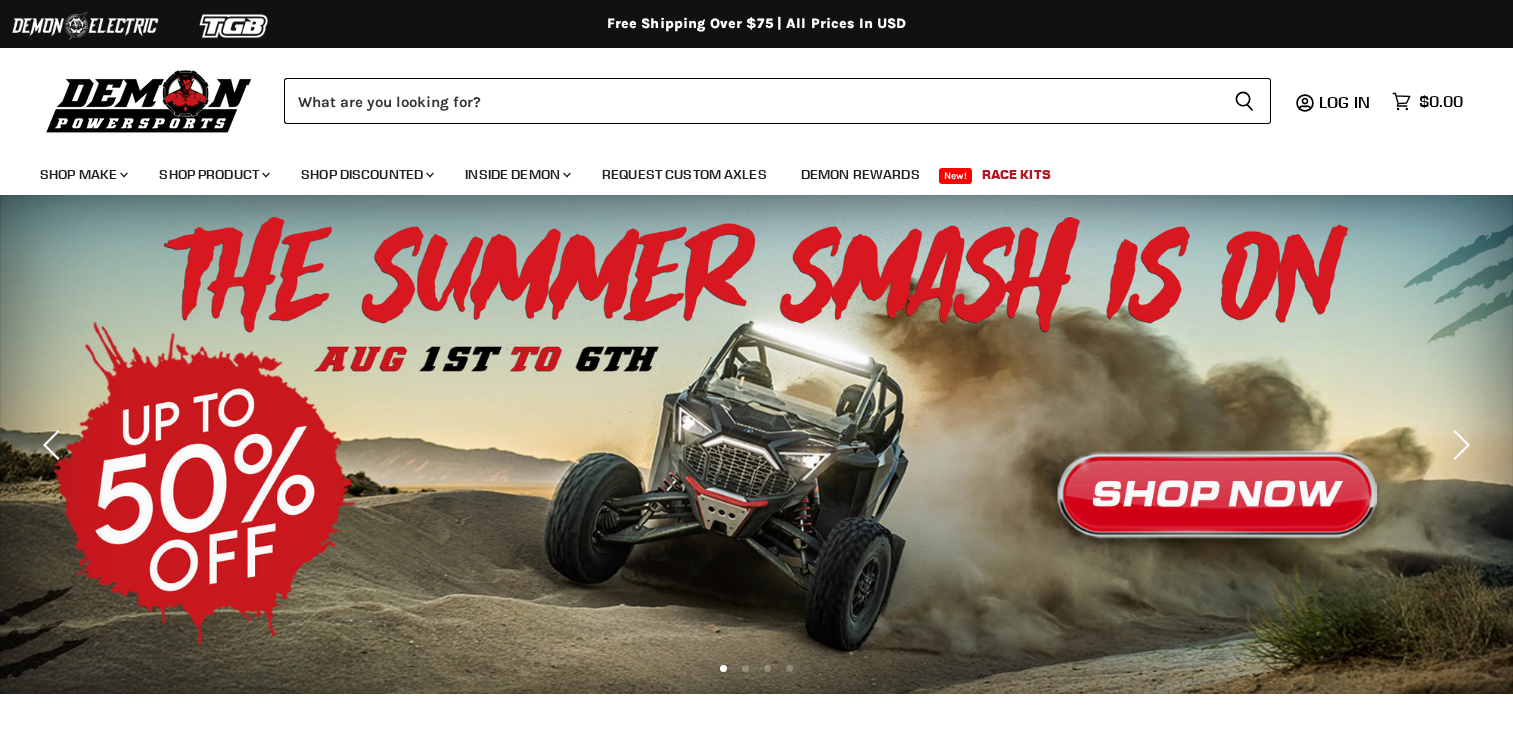 scroll, scrollTop: 0, scrollLeft: 0, axis: both 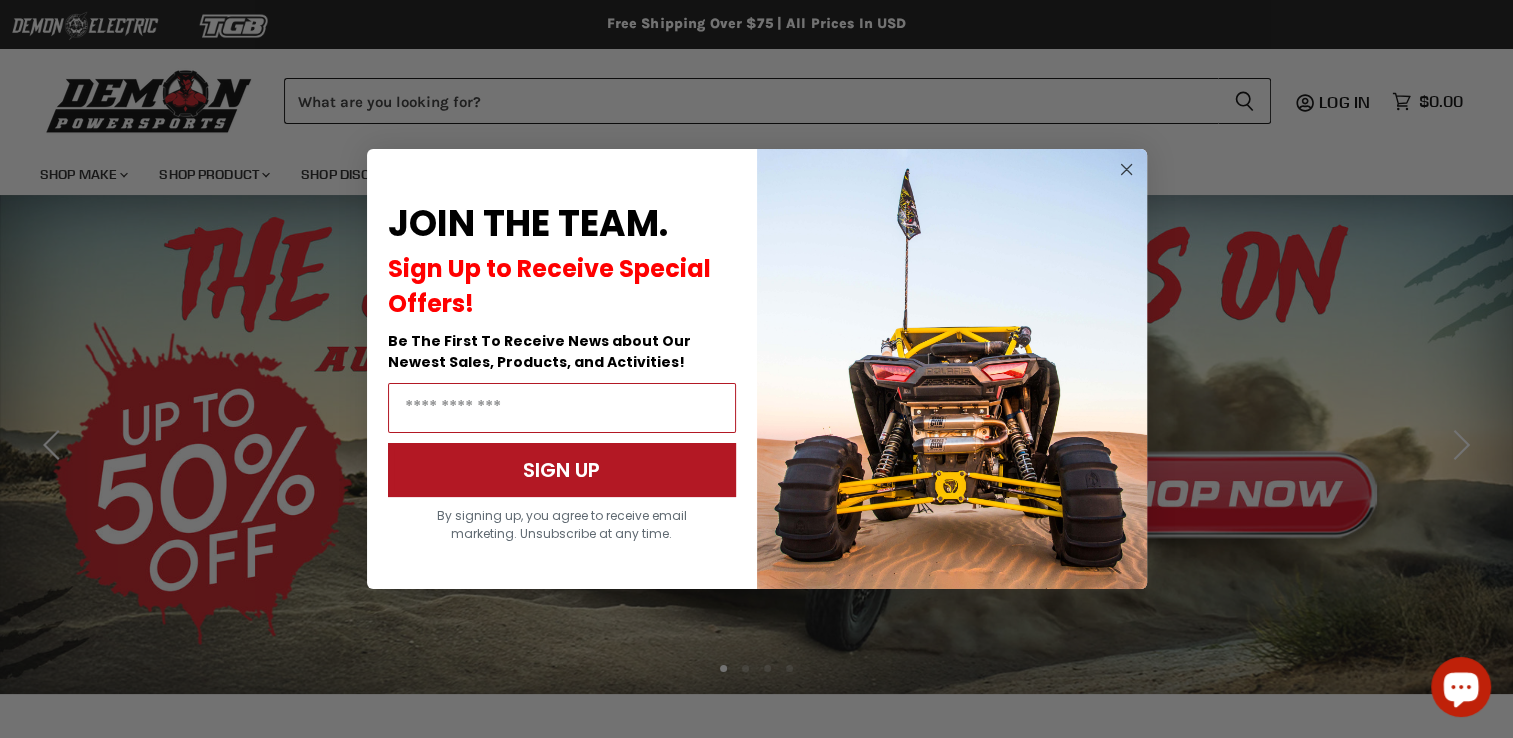 click 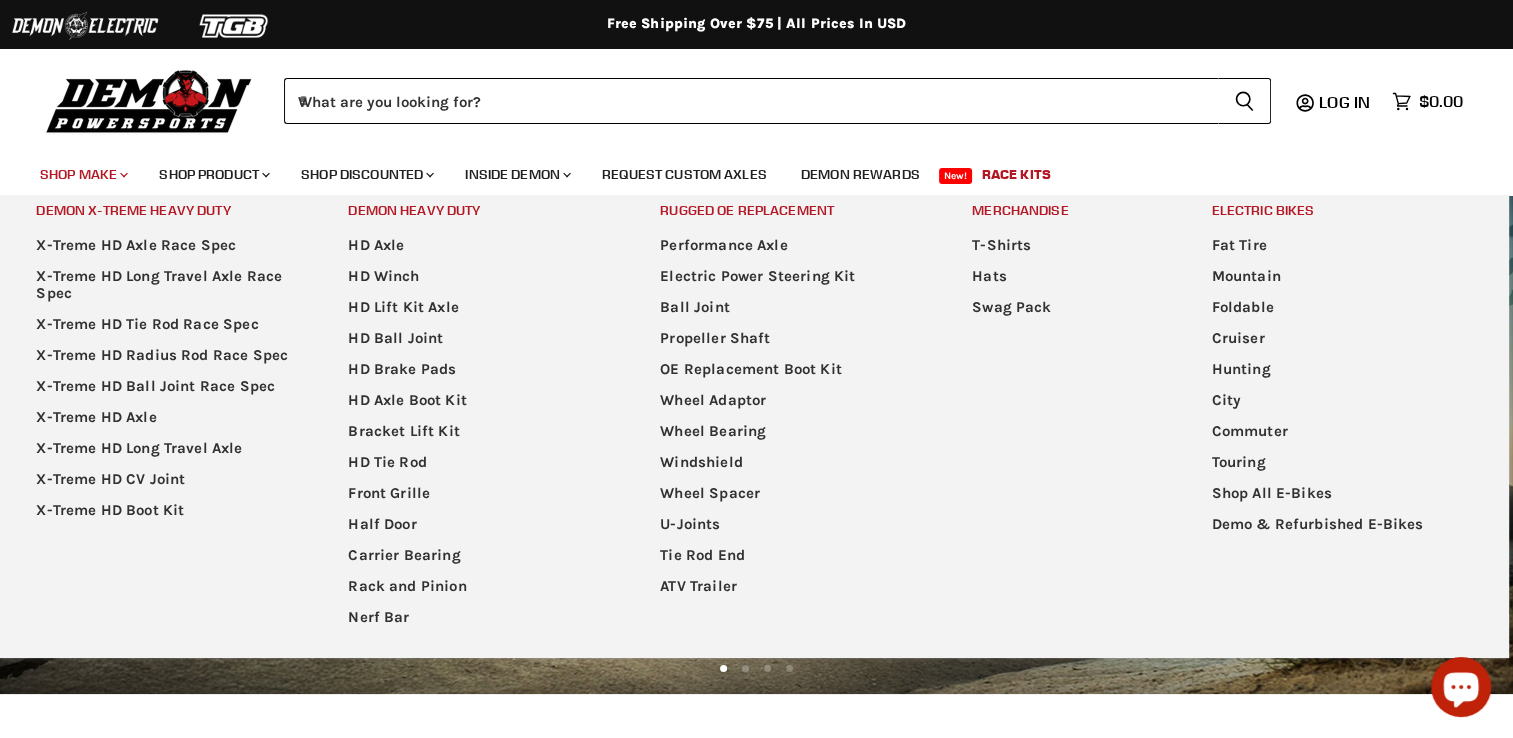 scroll, scrollTop: 0, scrollLeft: 0, axis: both 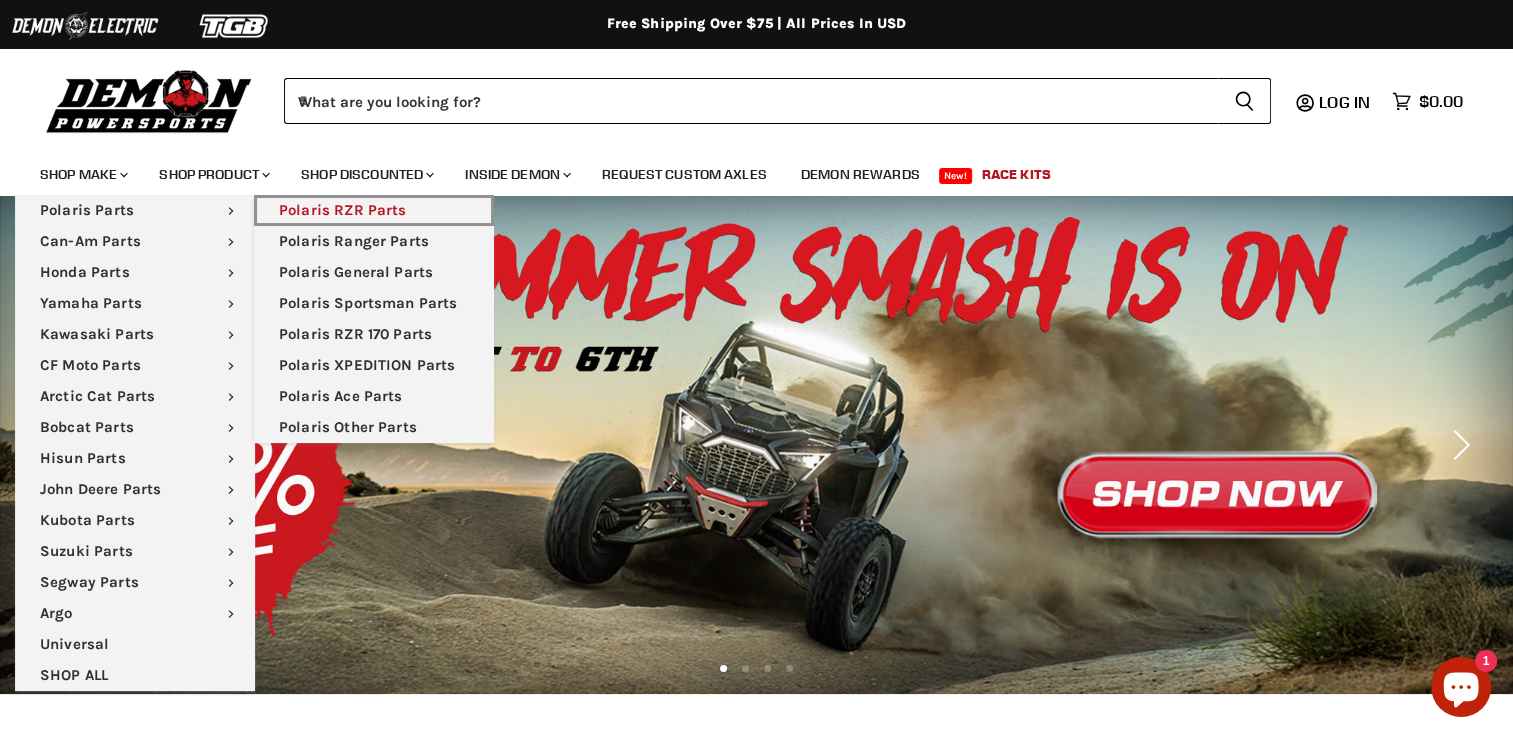 click on "Polaris RZR Parts" at bounding box center [374, 210] 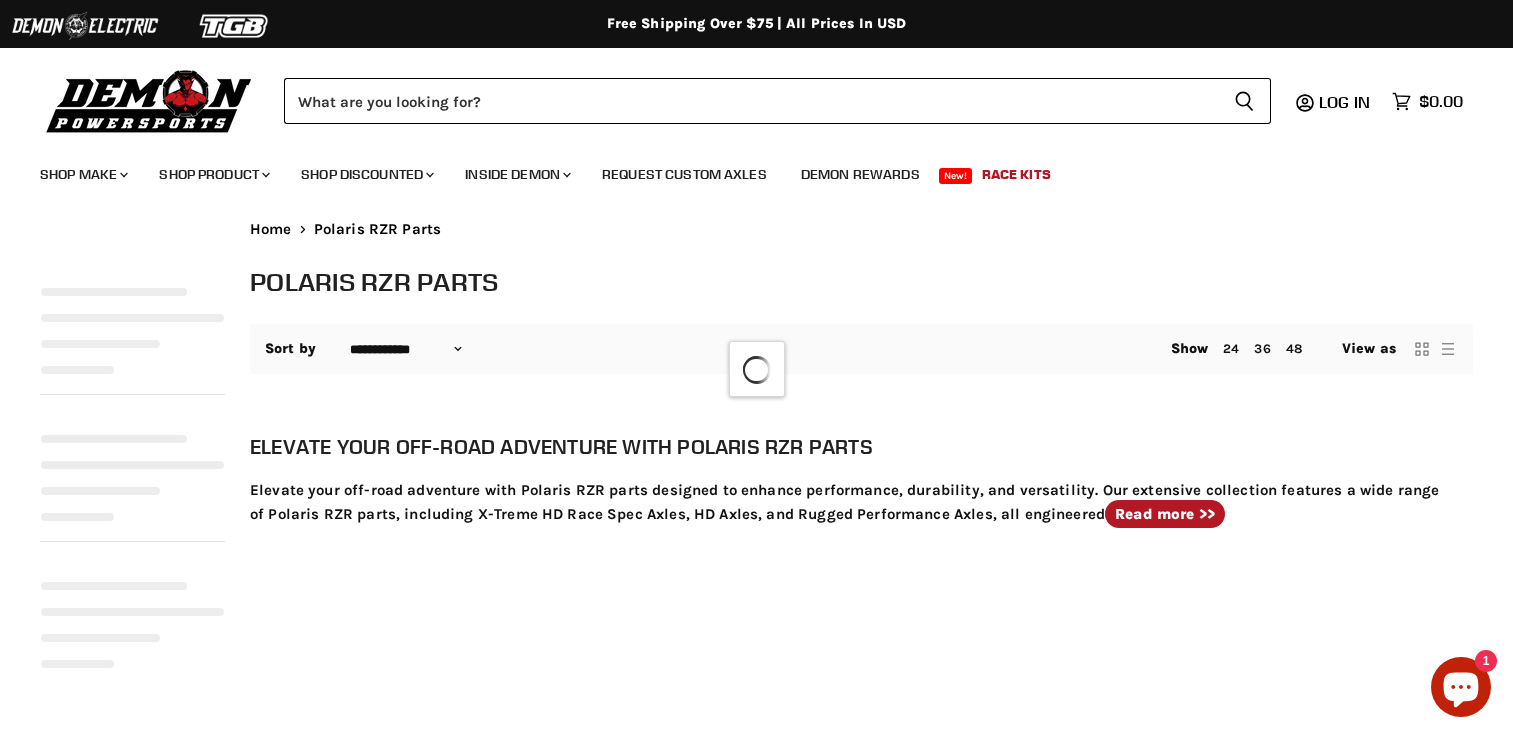 select on "**********" 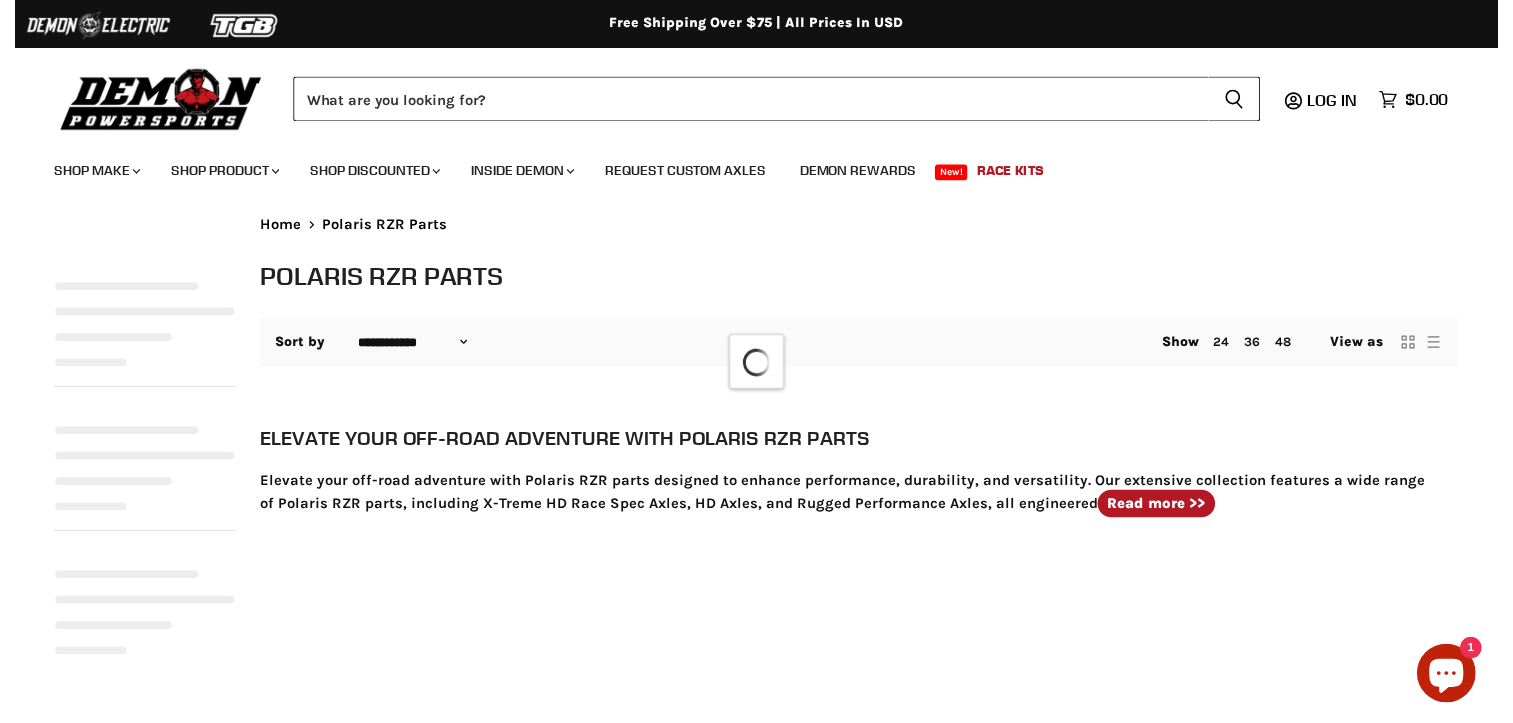 scroll, scrollTop: 0, scrollLeft: 0, axis: both 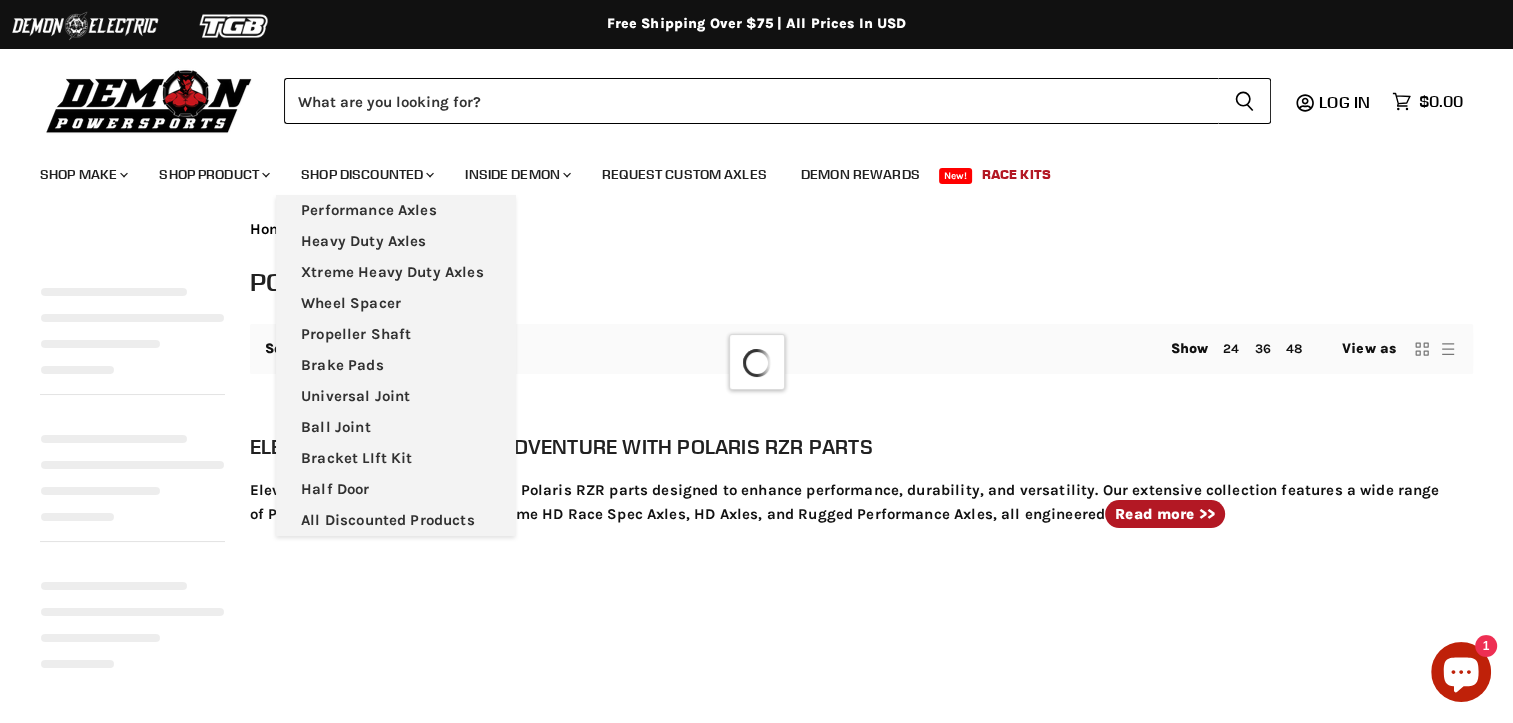 select on "**********" 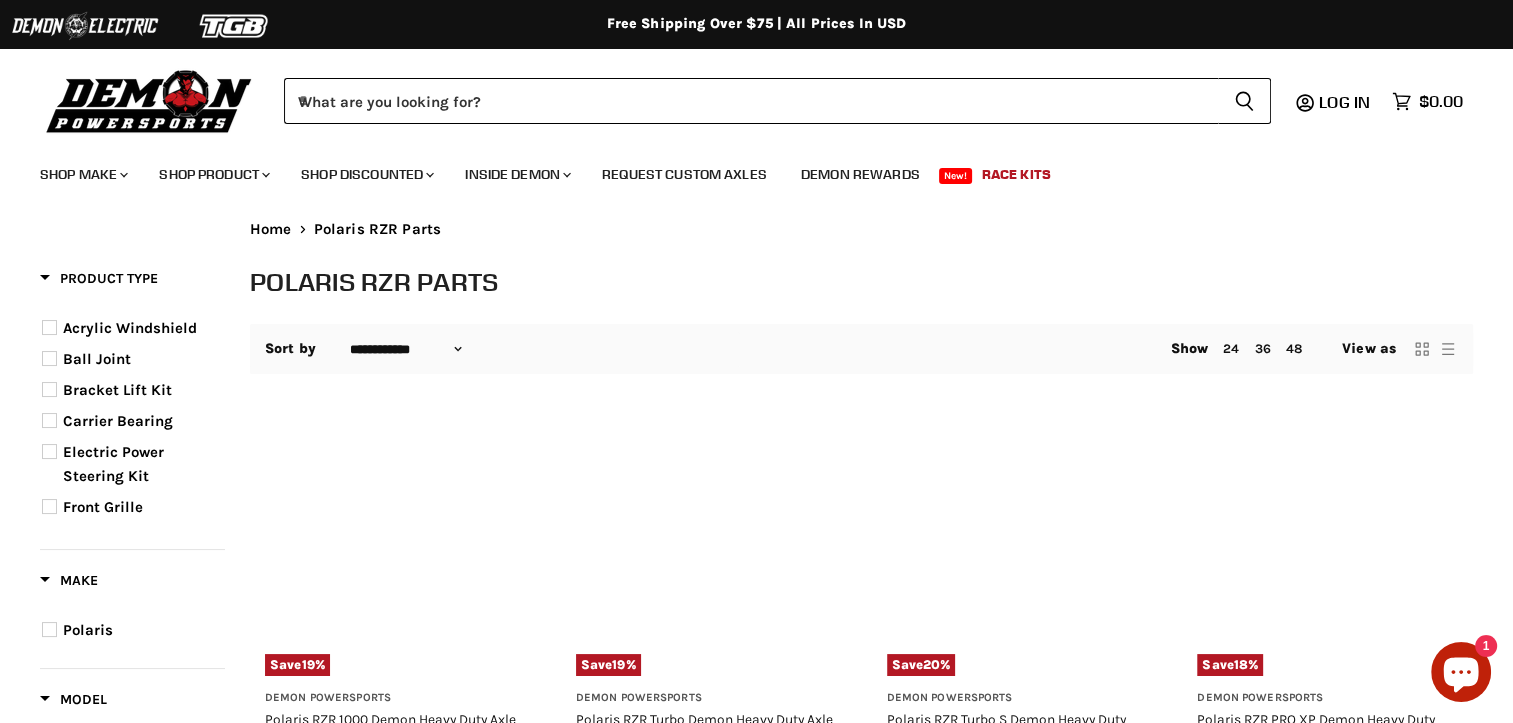 scroll, scrollTop: 0, scrollLeft: 0, axis: both 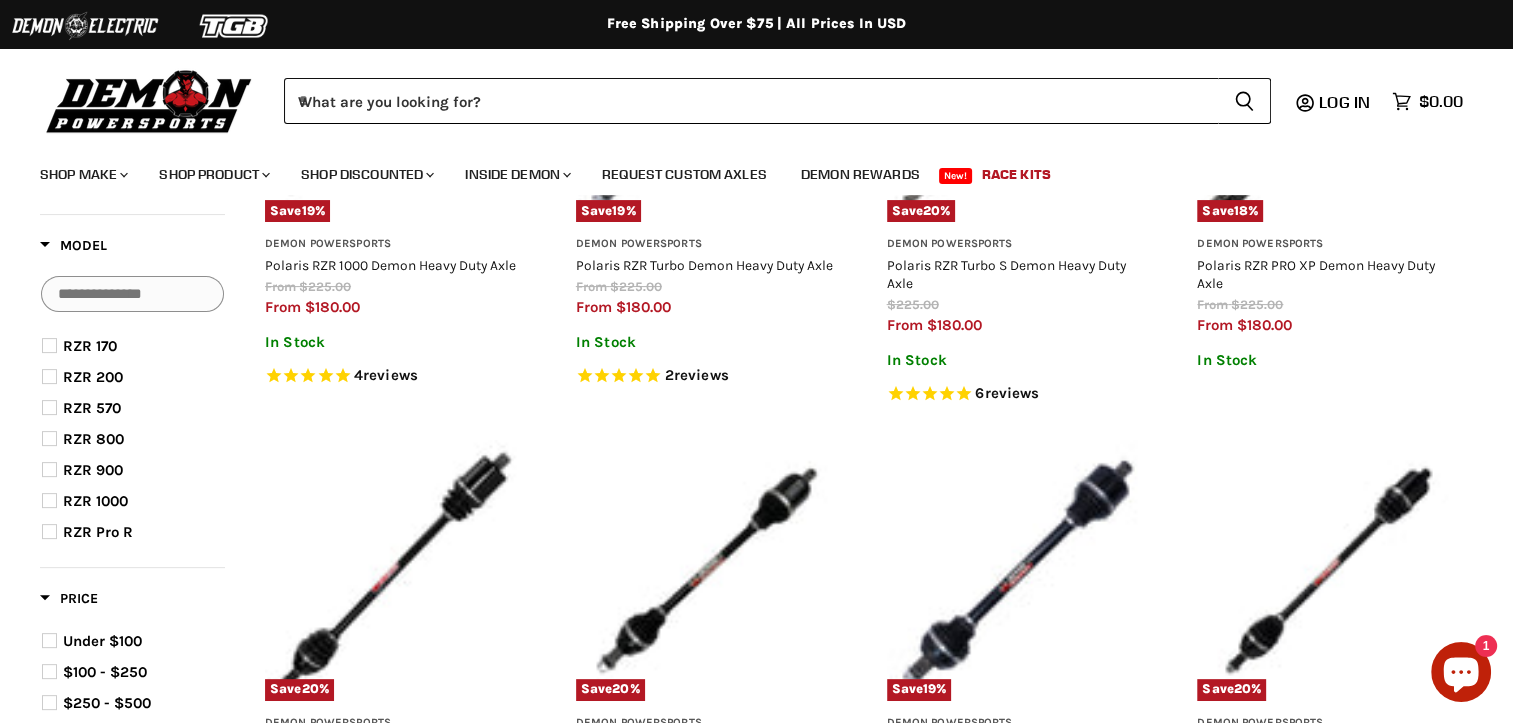 click on "RZR Pro R" at bounding box center [98, 532] 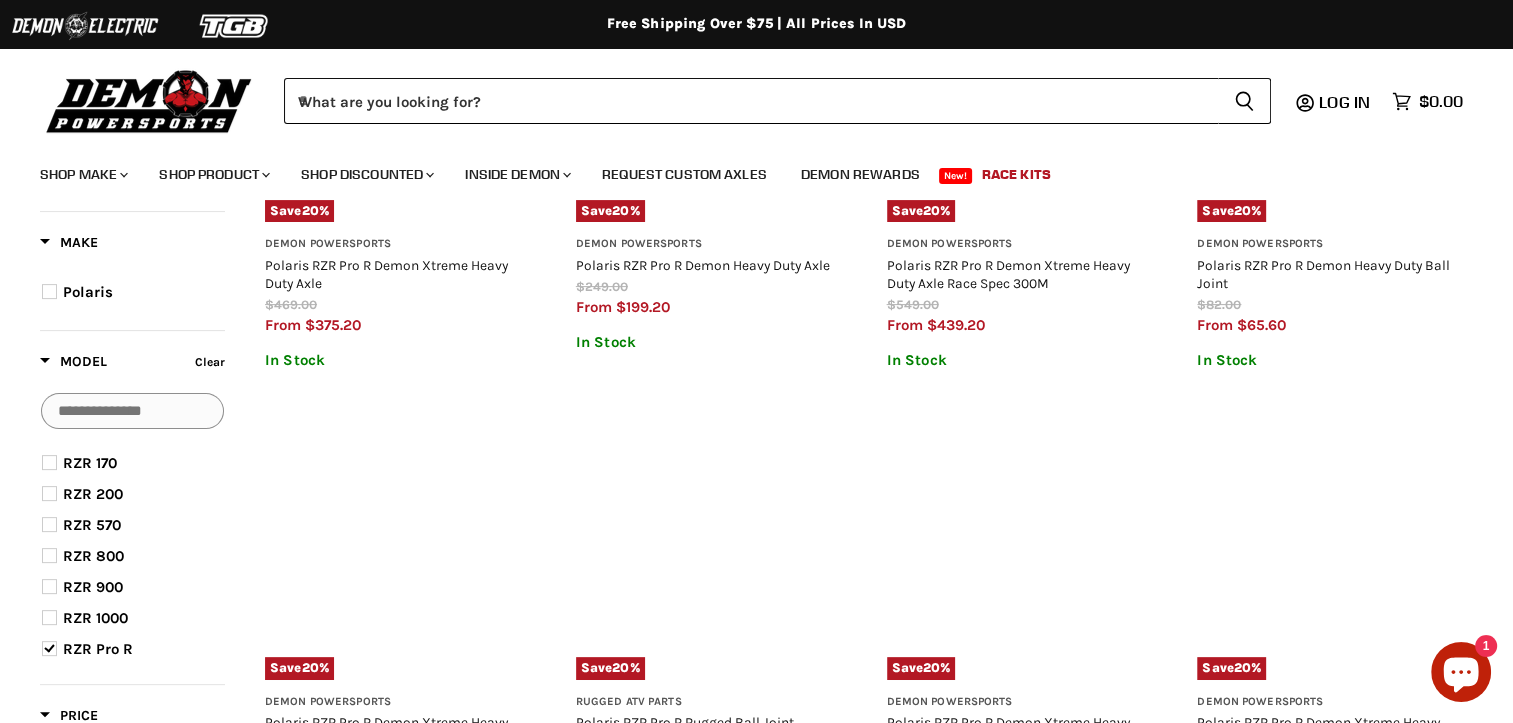scroll, scrollTop: 569, scrollLeft: 0, axis: vertical 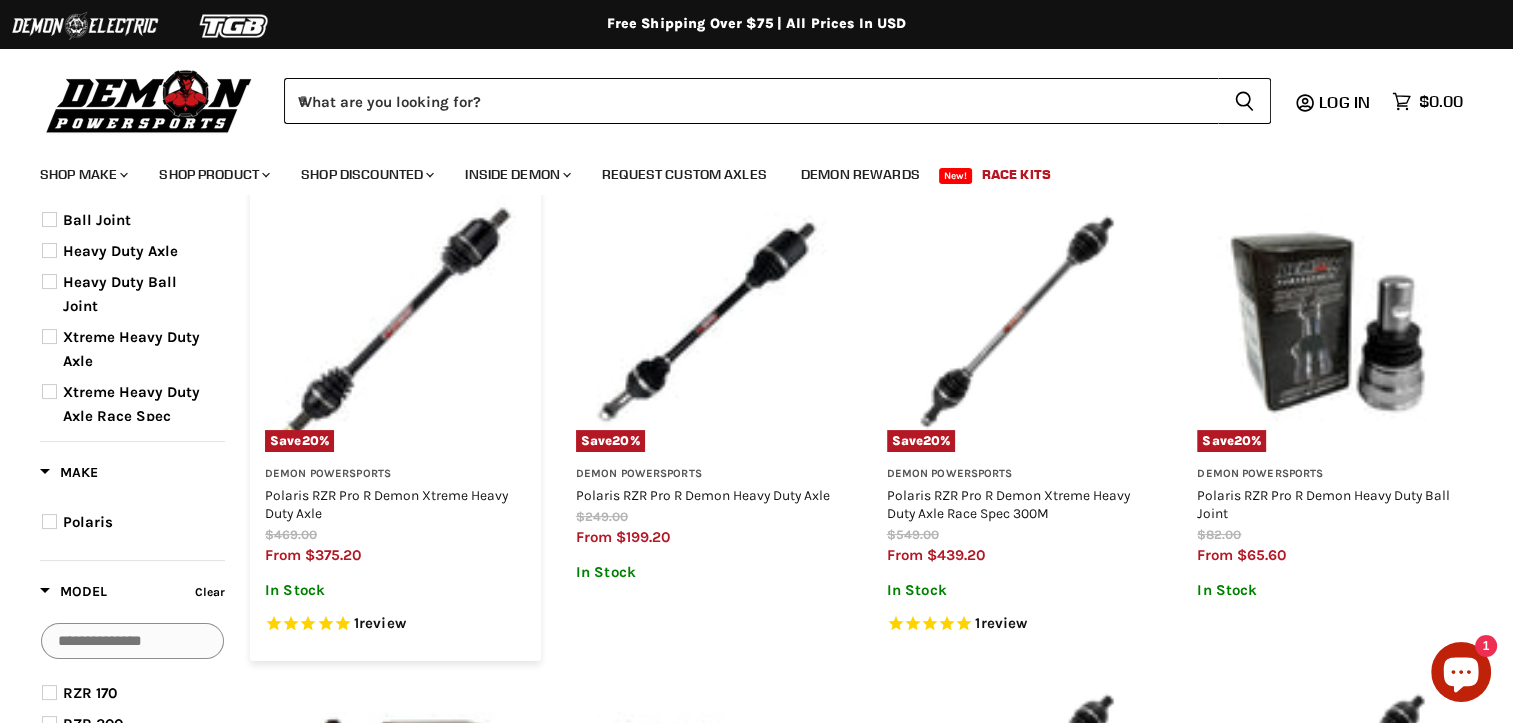 click at bounding box center [395, 322] 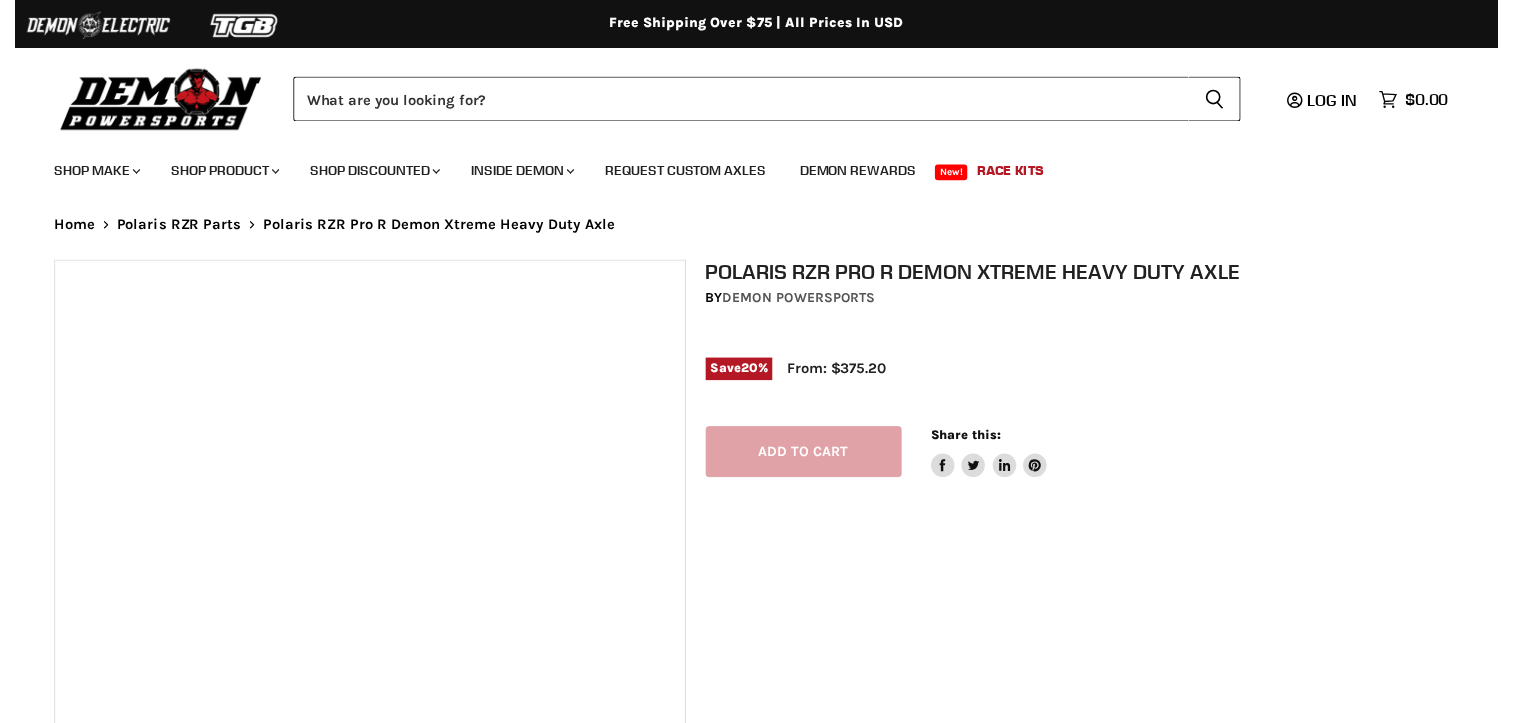 scroll, scrollTop: 0, scrollLeft: 0, axis: both 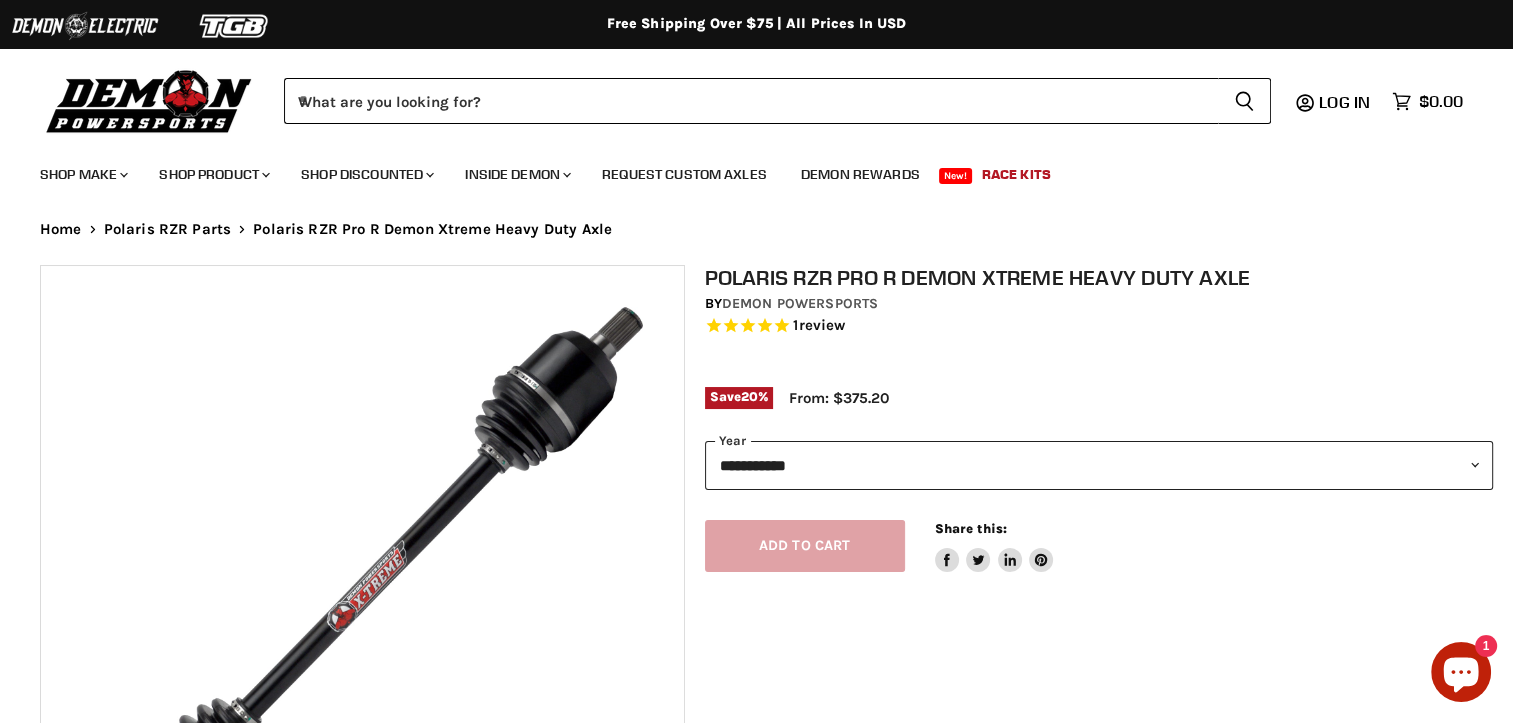 select on "******" 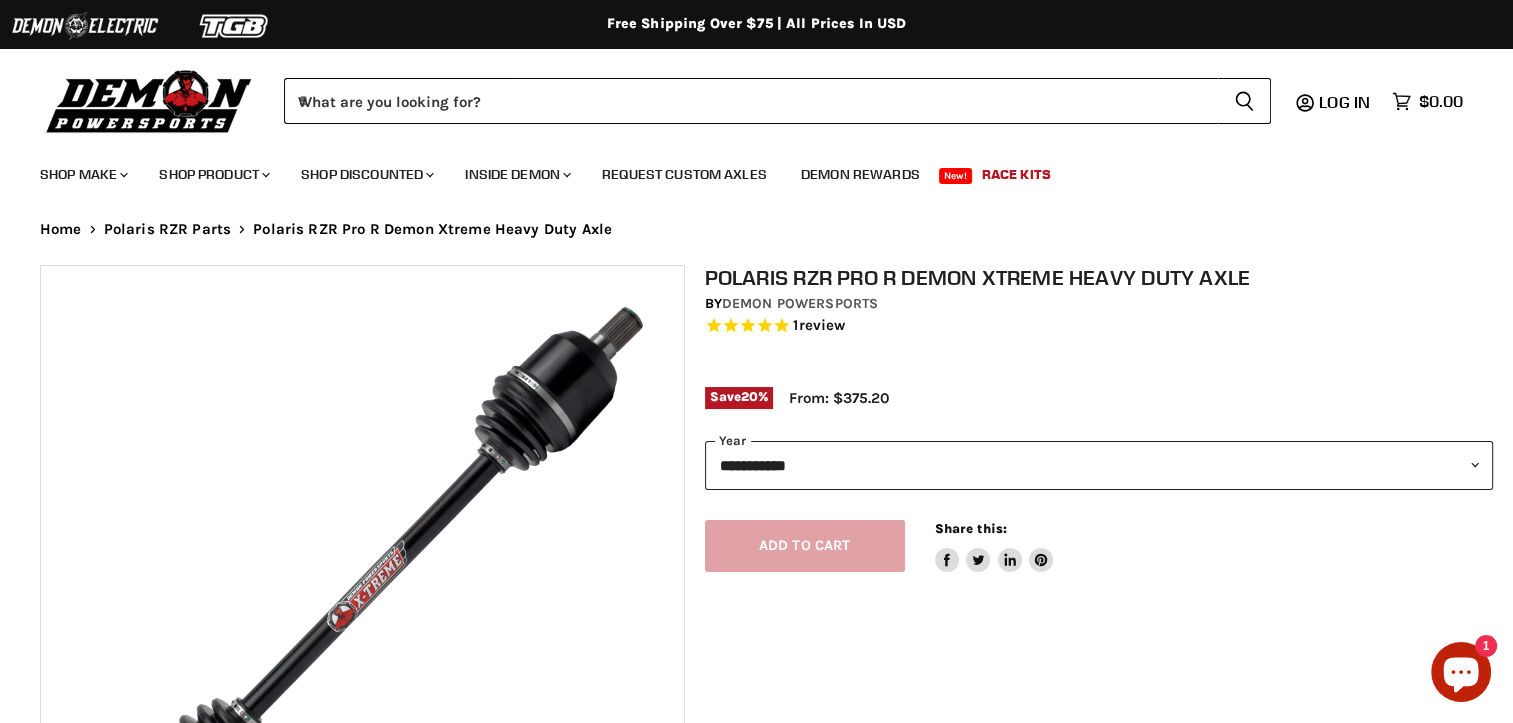 scroll, scrollTop: 0, scrollLeft: 0, axis: both 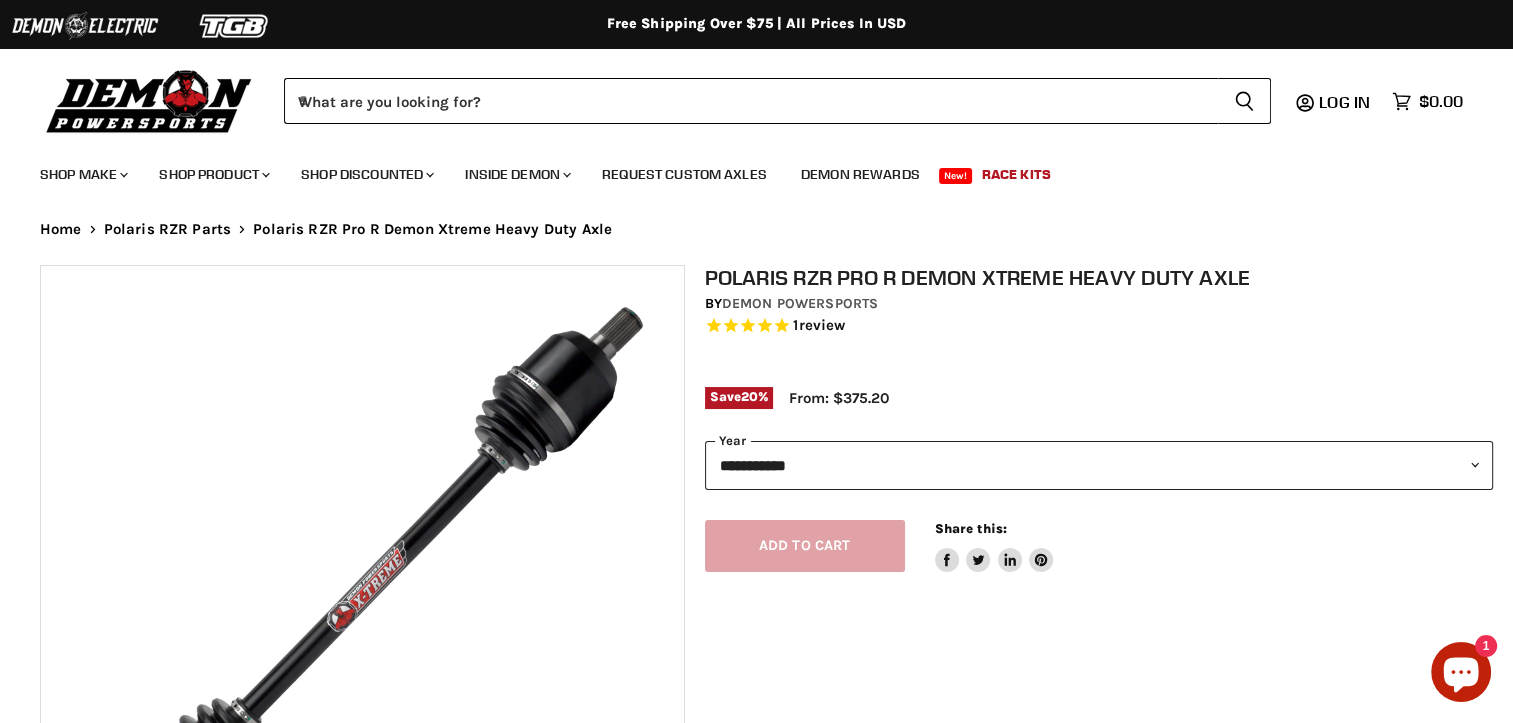 click on "**********" at bounding box center (1099, 465) 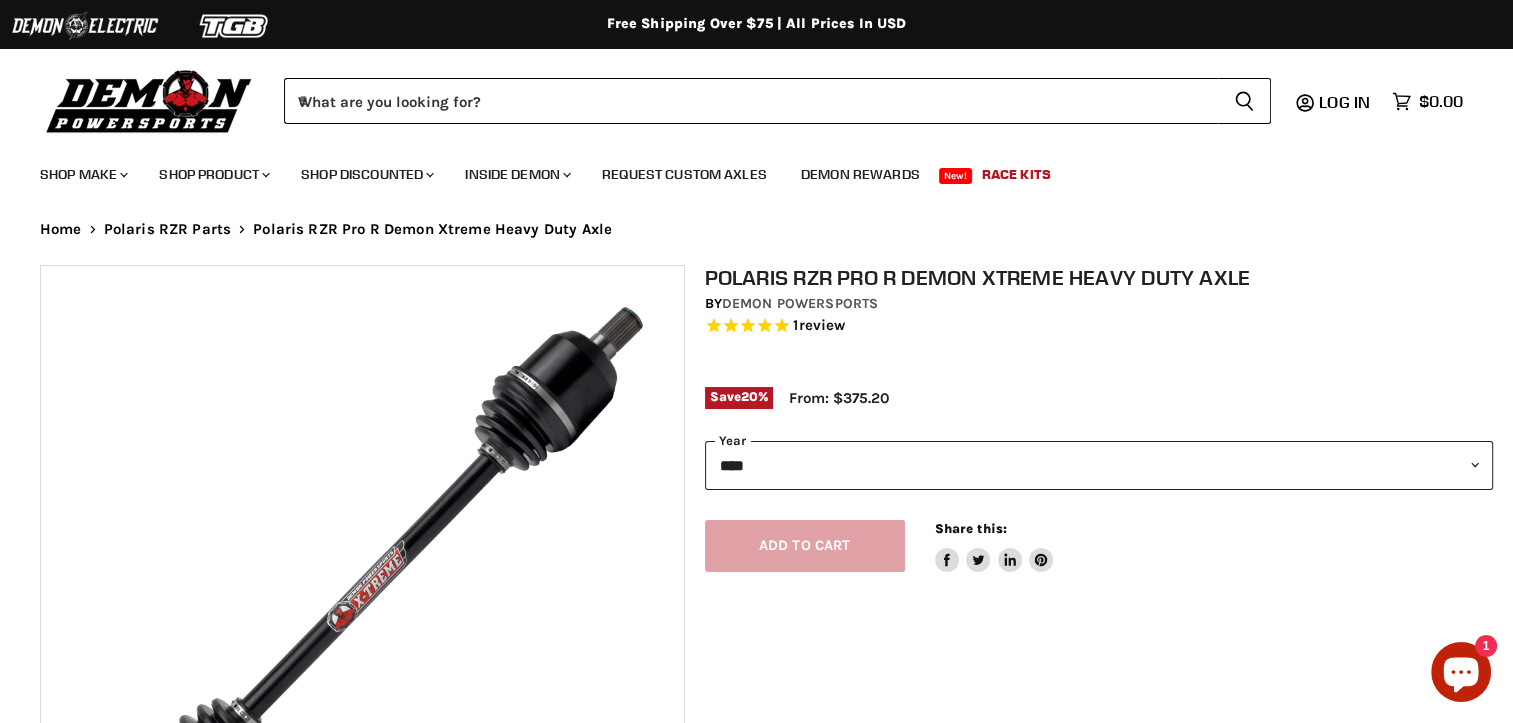 click on "**********" at bounding box center (1099, 465) 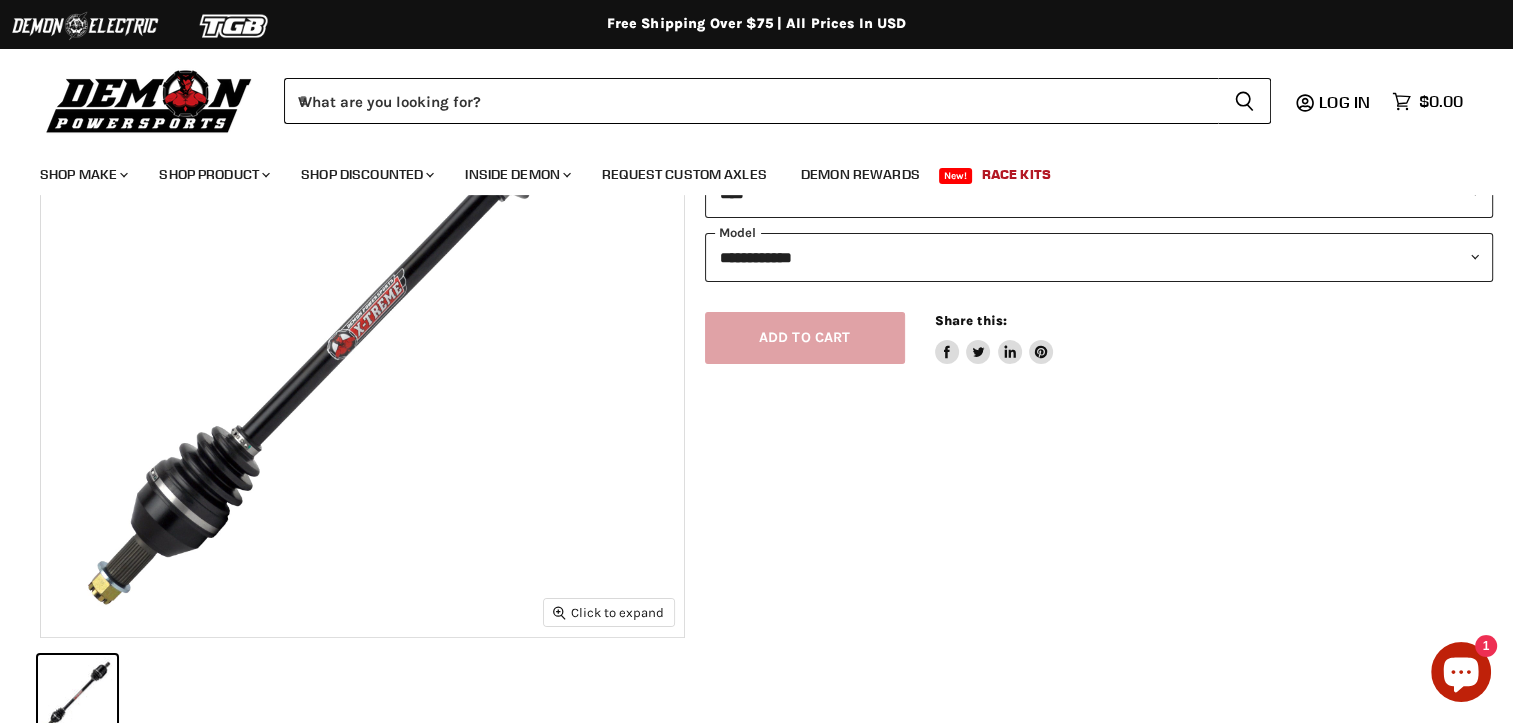 scroll, scrollTop: 268, scrollLeft: 0, axis: vertical 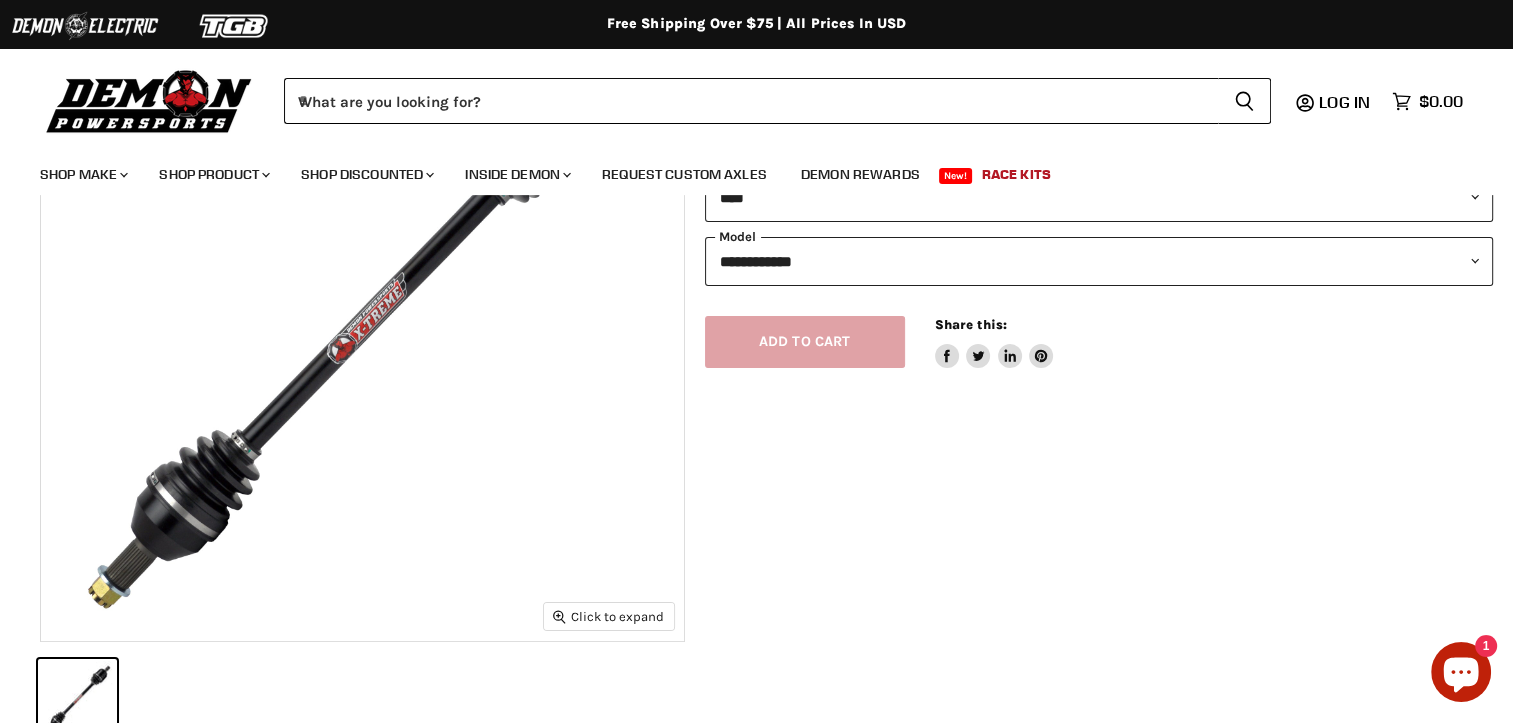 click on "**********" at bounding box center [1099, 261] 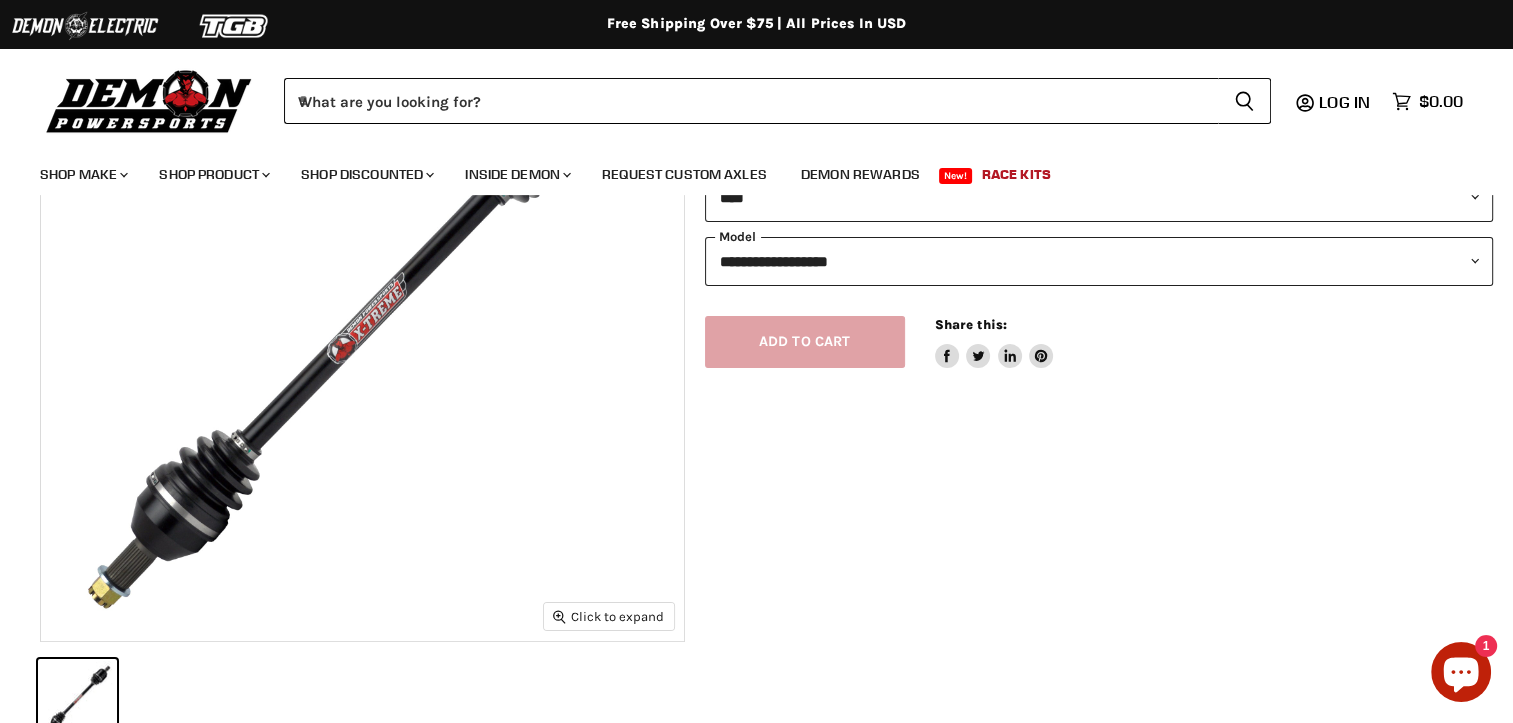 click on "**********" at bounding box center [1099, 261] 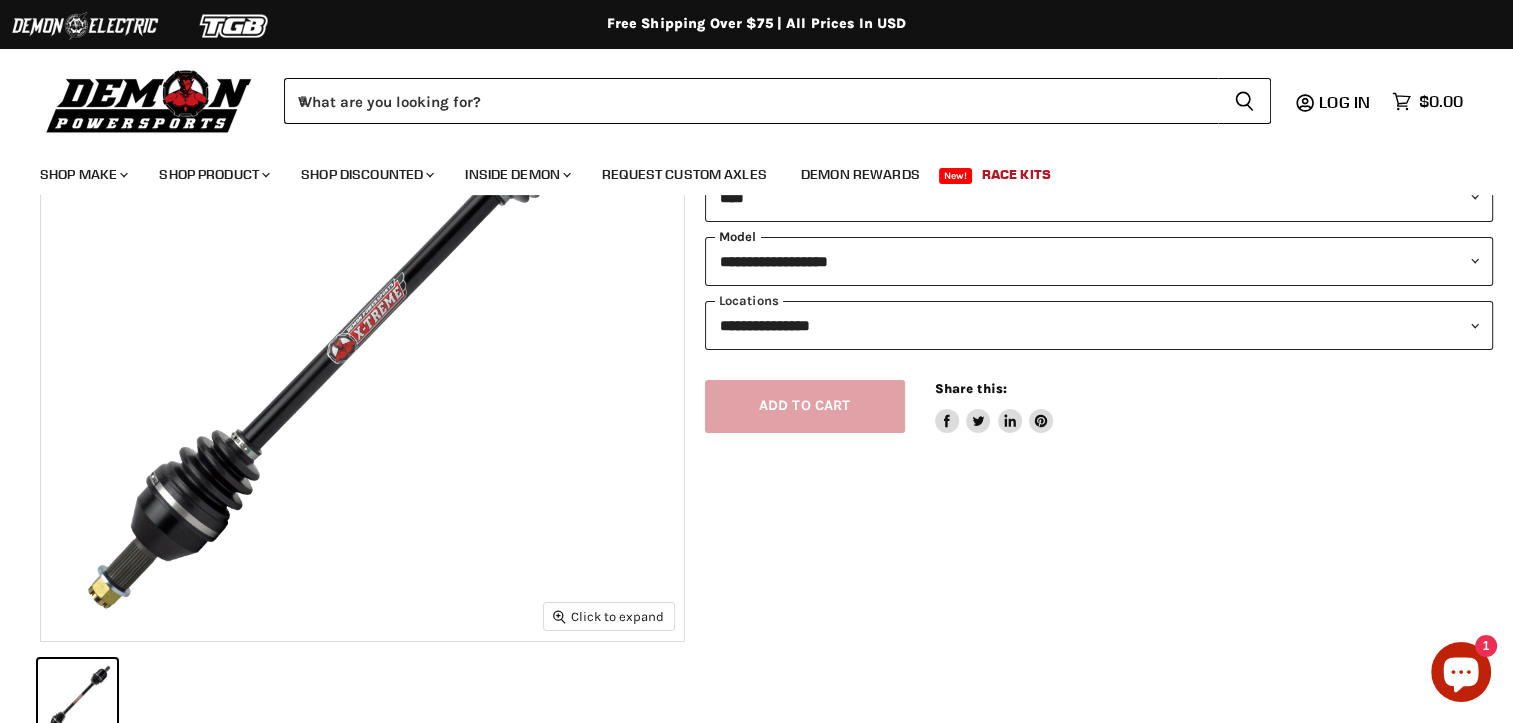 click on "**********" at bounding box center [1099, 261] 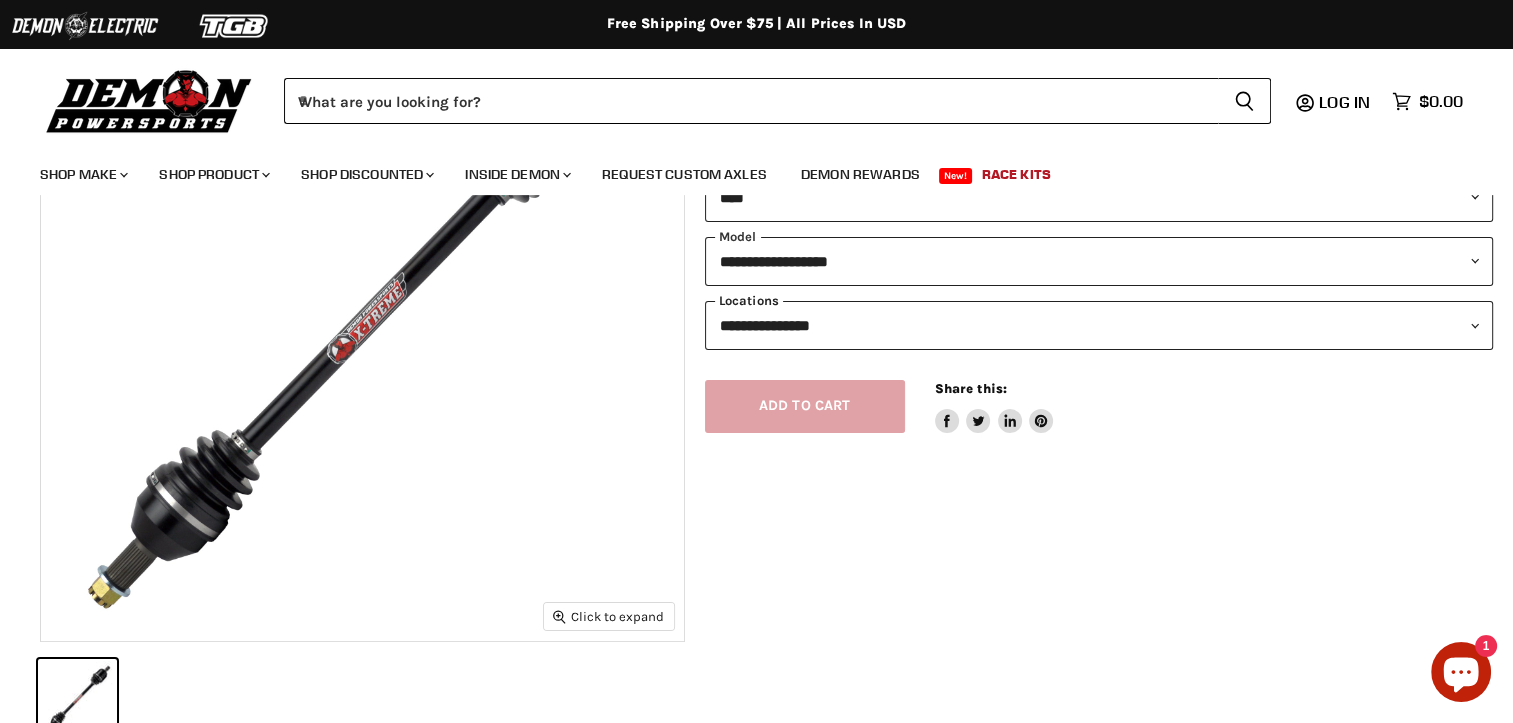 click on "**********" at bounding box center [1099, 325] 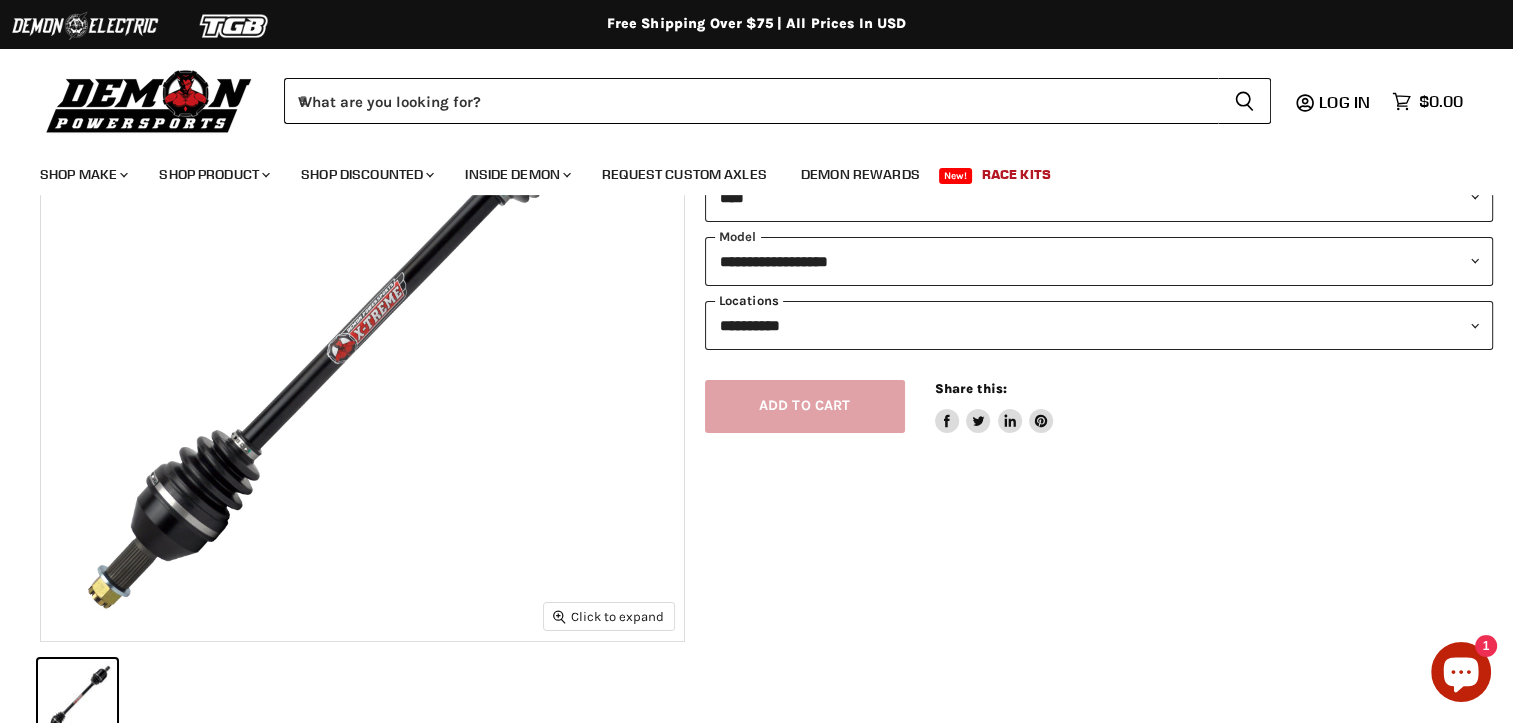 click on "**********" at bounding box center [1099, 325] 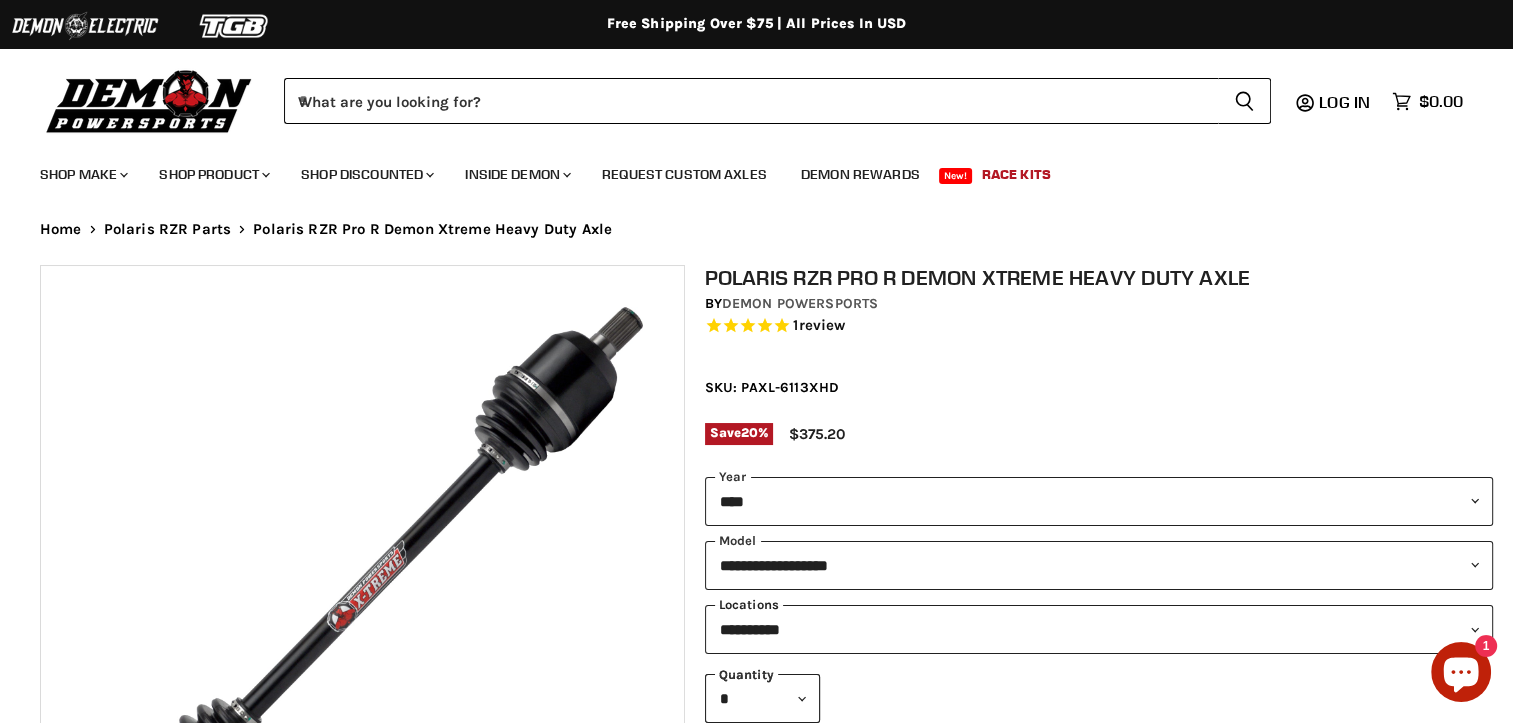 scroll, scrollTop: 525, scrollLeft: 0, axis: vertical 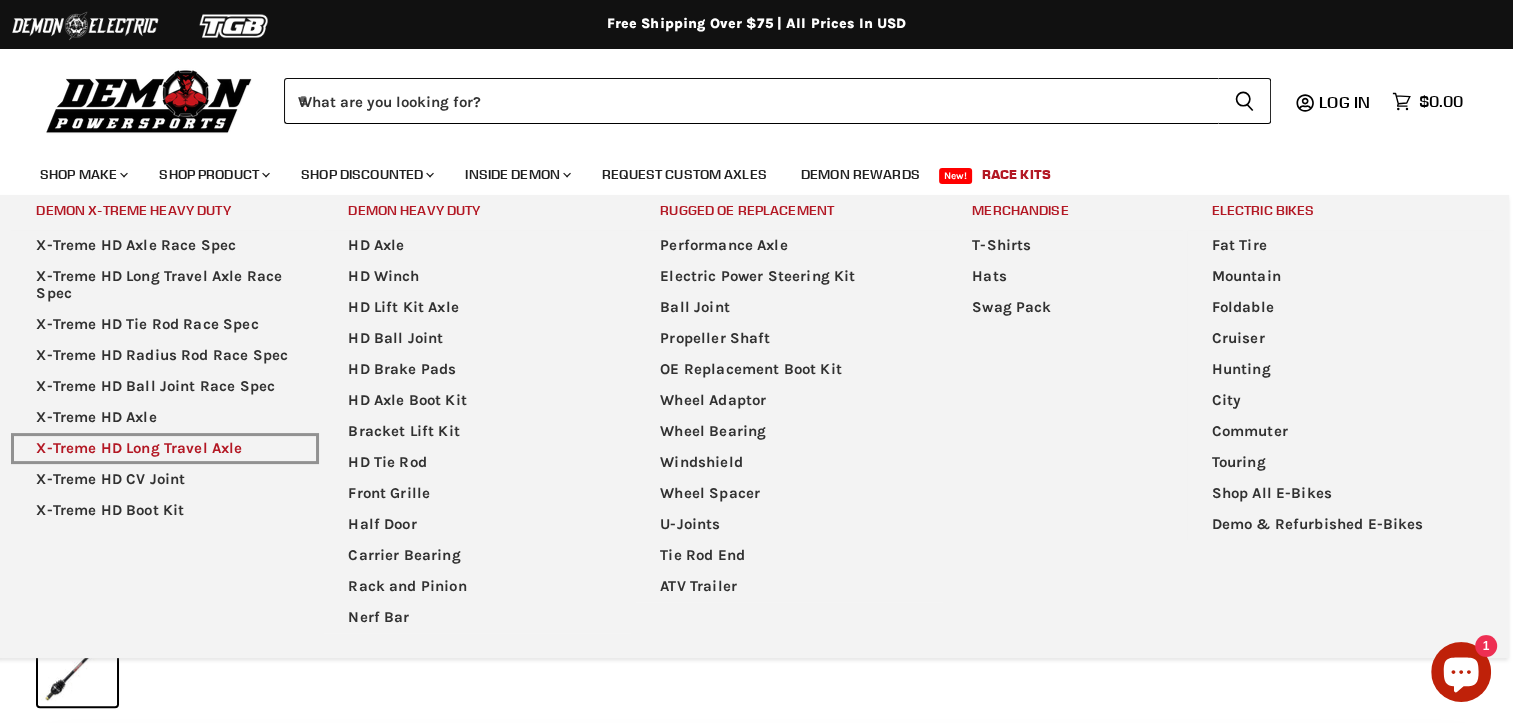 click on "X-Treme HD Long Travel Axle" at bounding box center [165, 448] 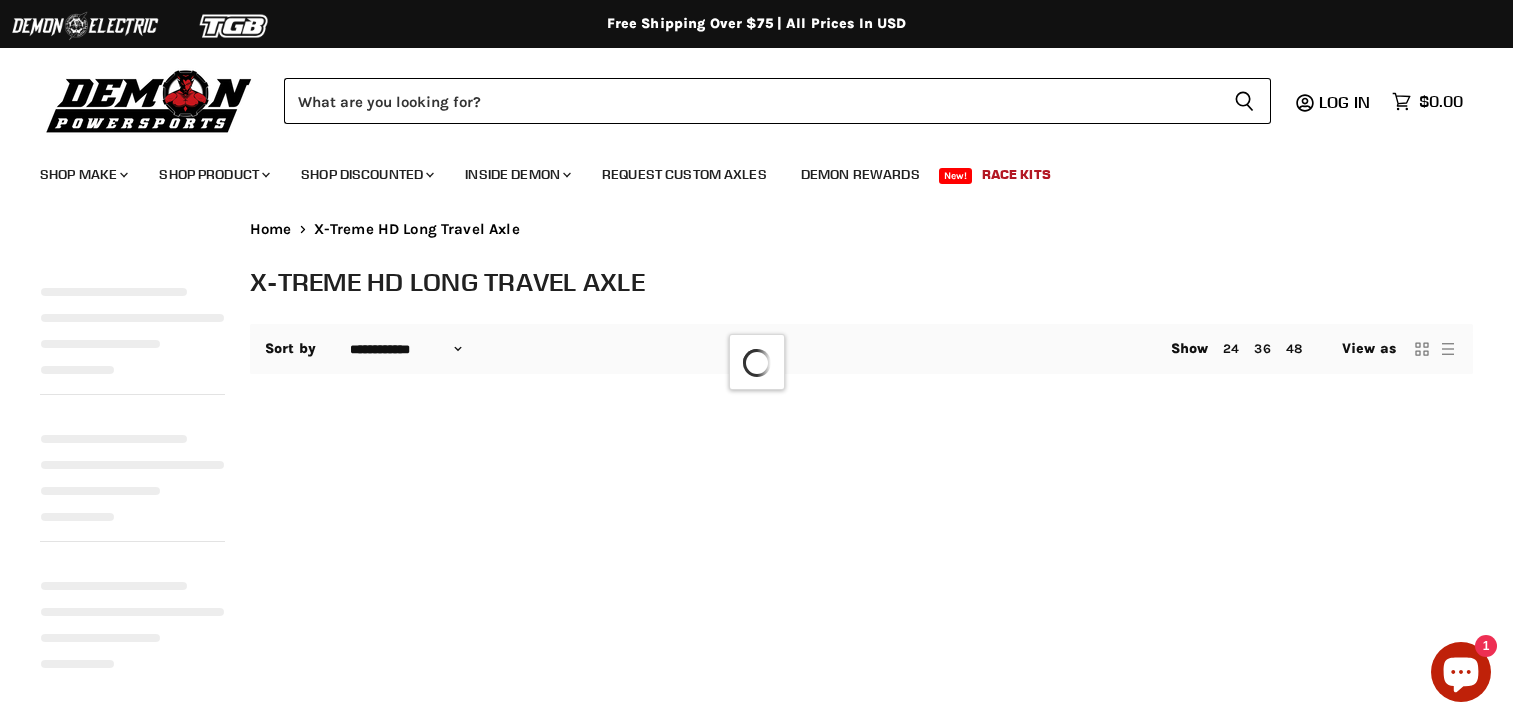 select on "**********" 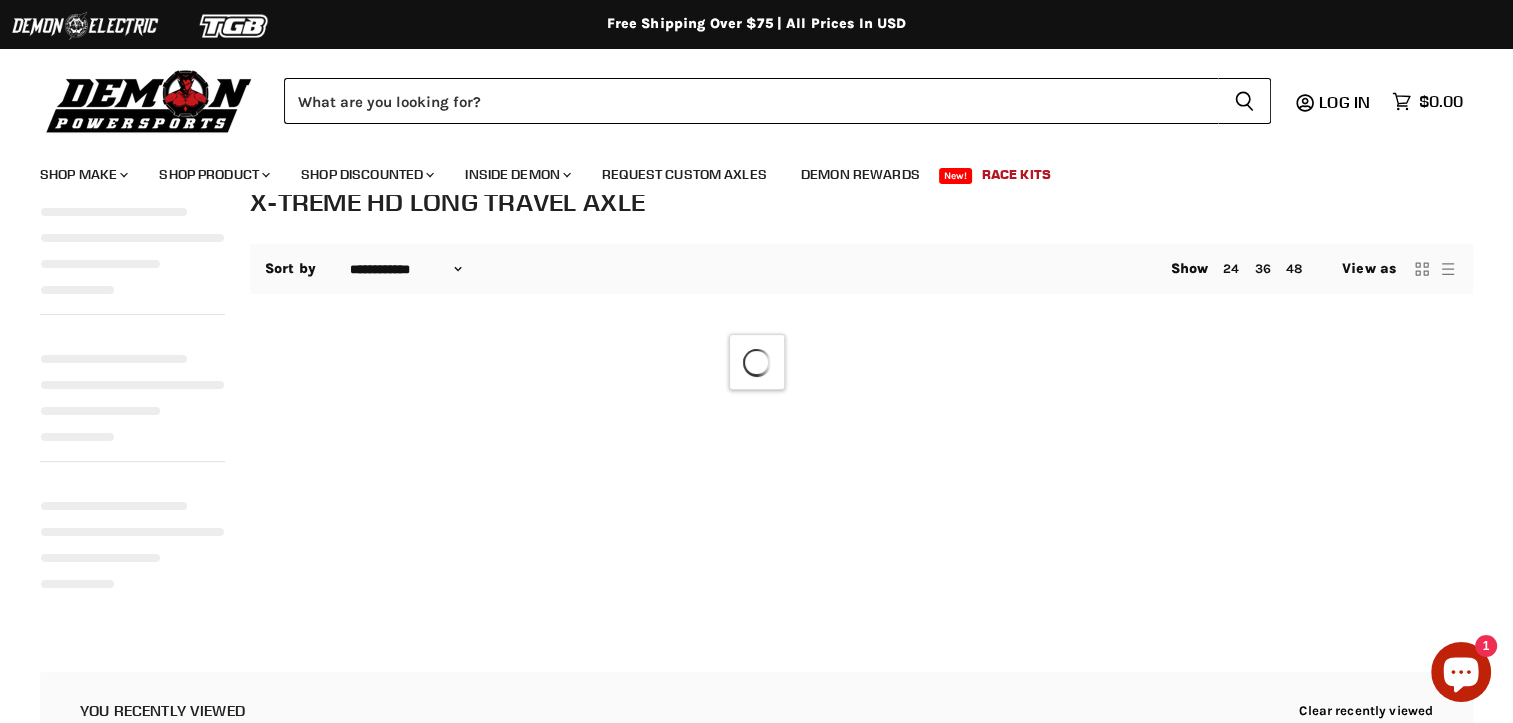 select on "**********" 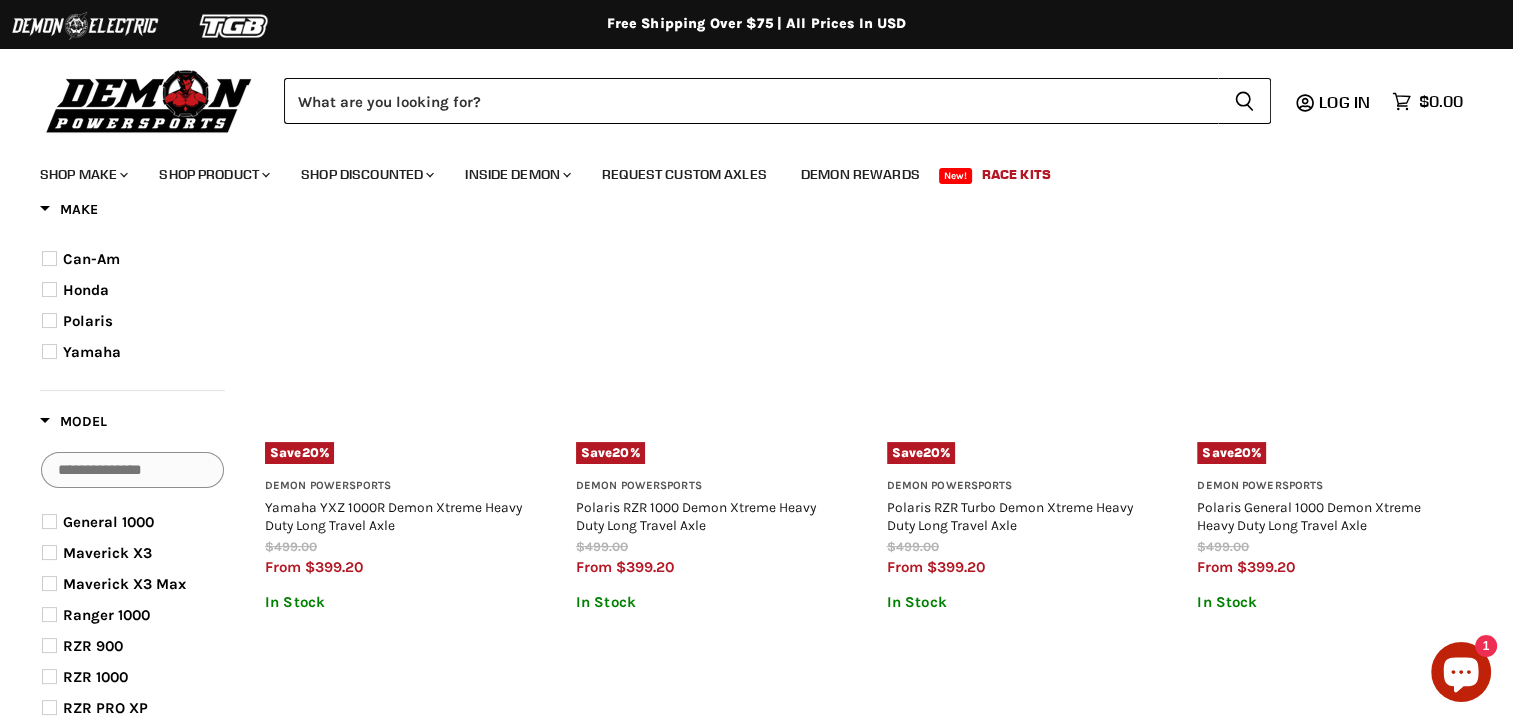 scroll, scrollTop: 224, scrollLeft: 0, axis: vertical 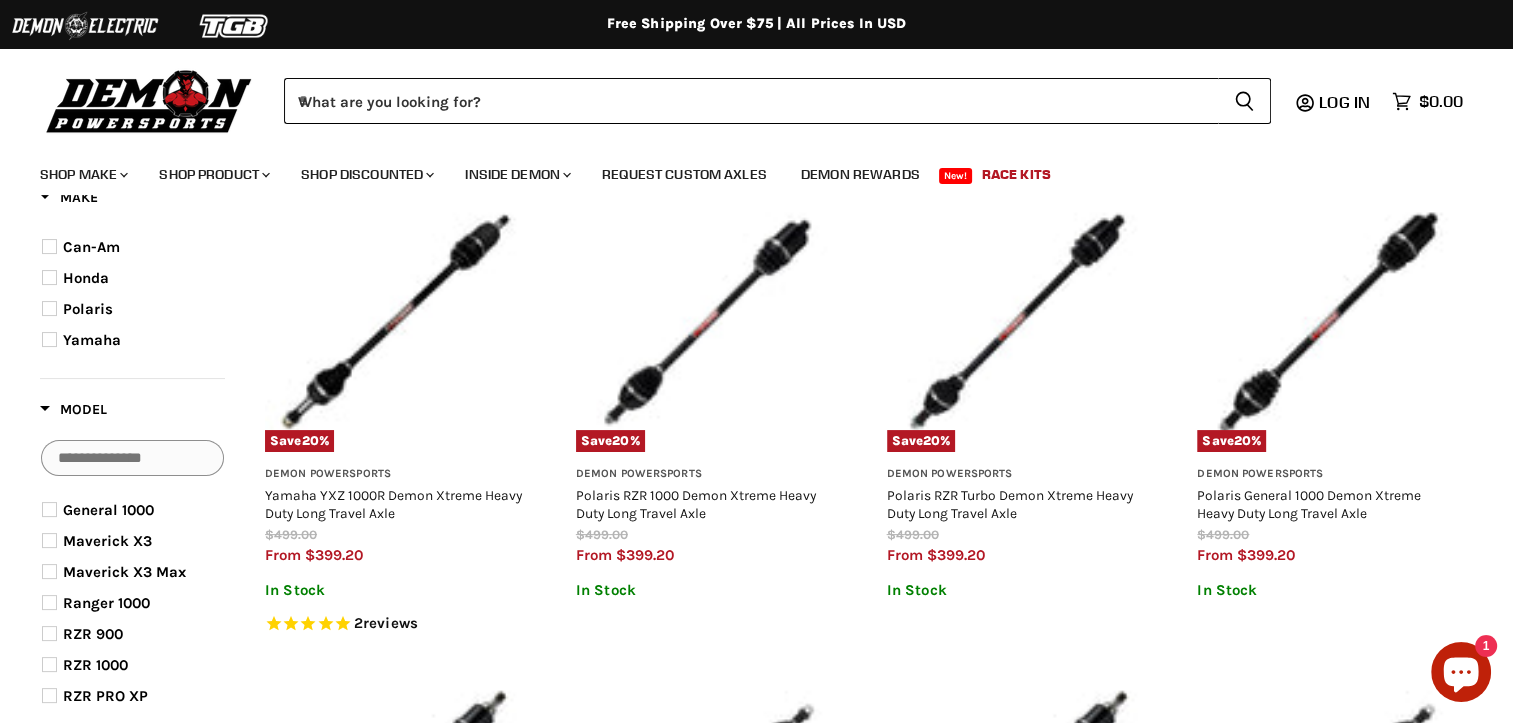 click at bounding box center [49, 308] 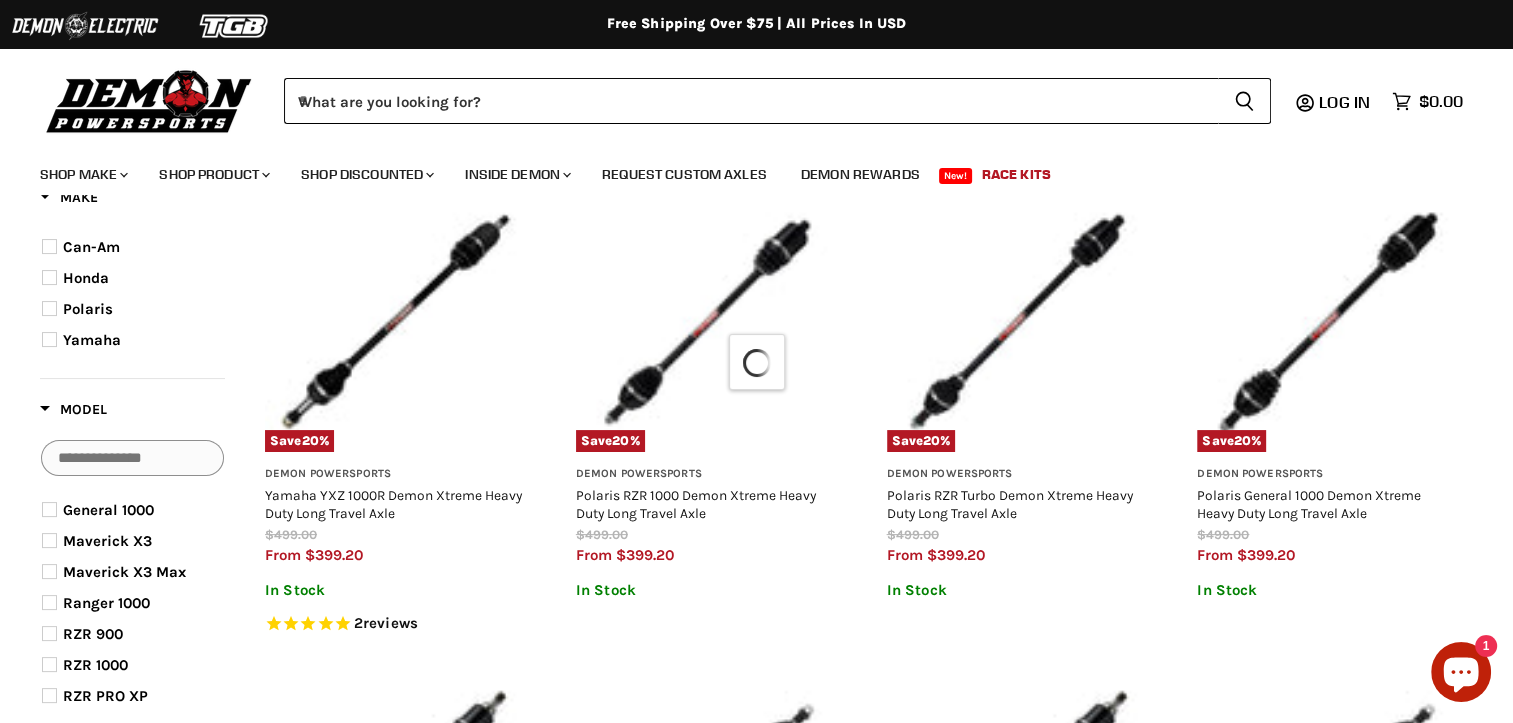 select on "**********" 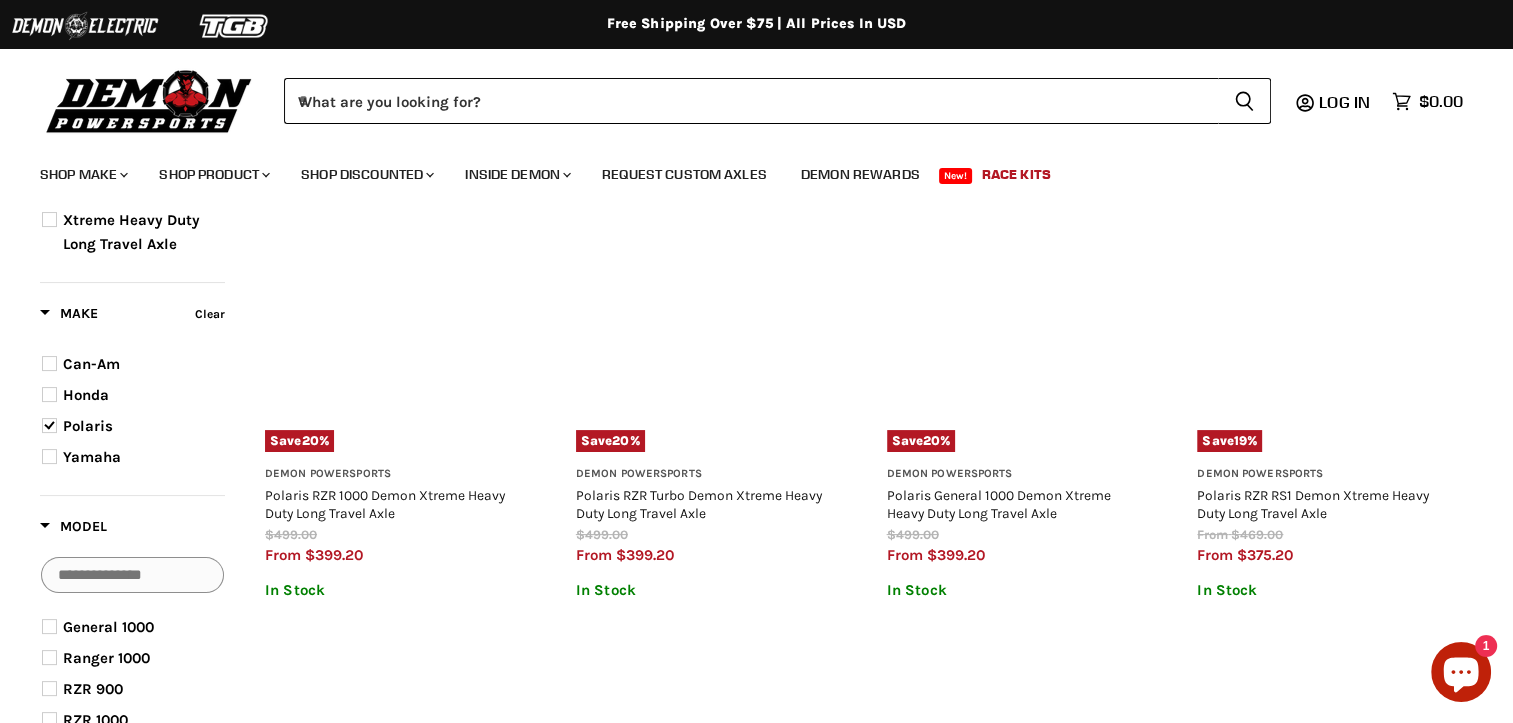 scroll, scrollTop: 339, scrollLeft: 0, axis: vertical 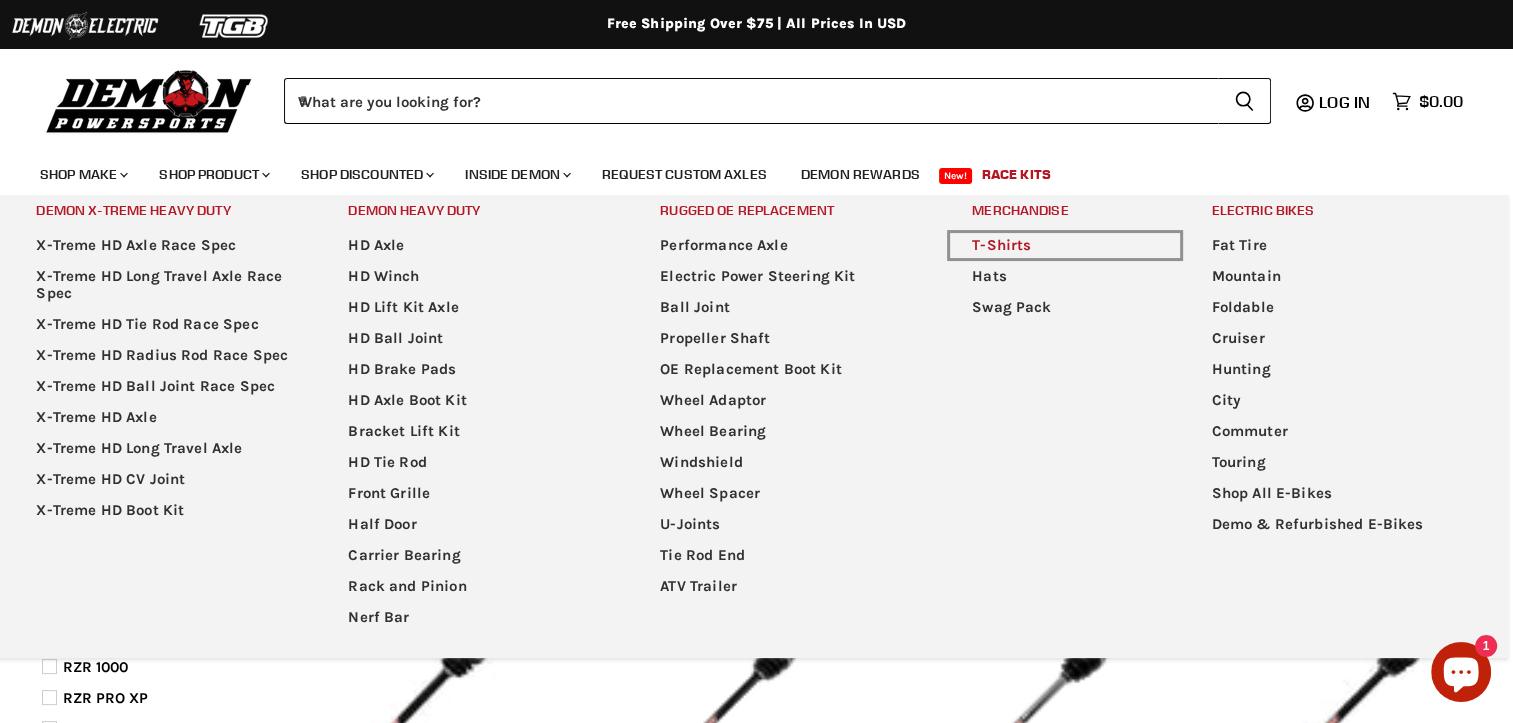 click on "T-Shirts" at bounding box center [1064, 245] 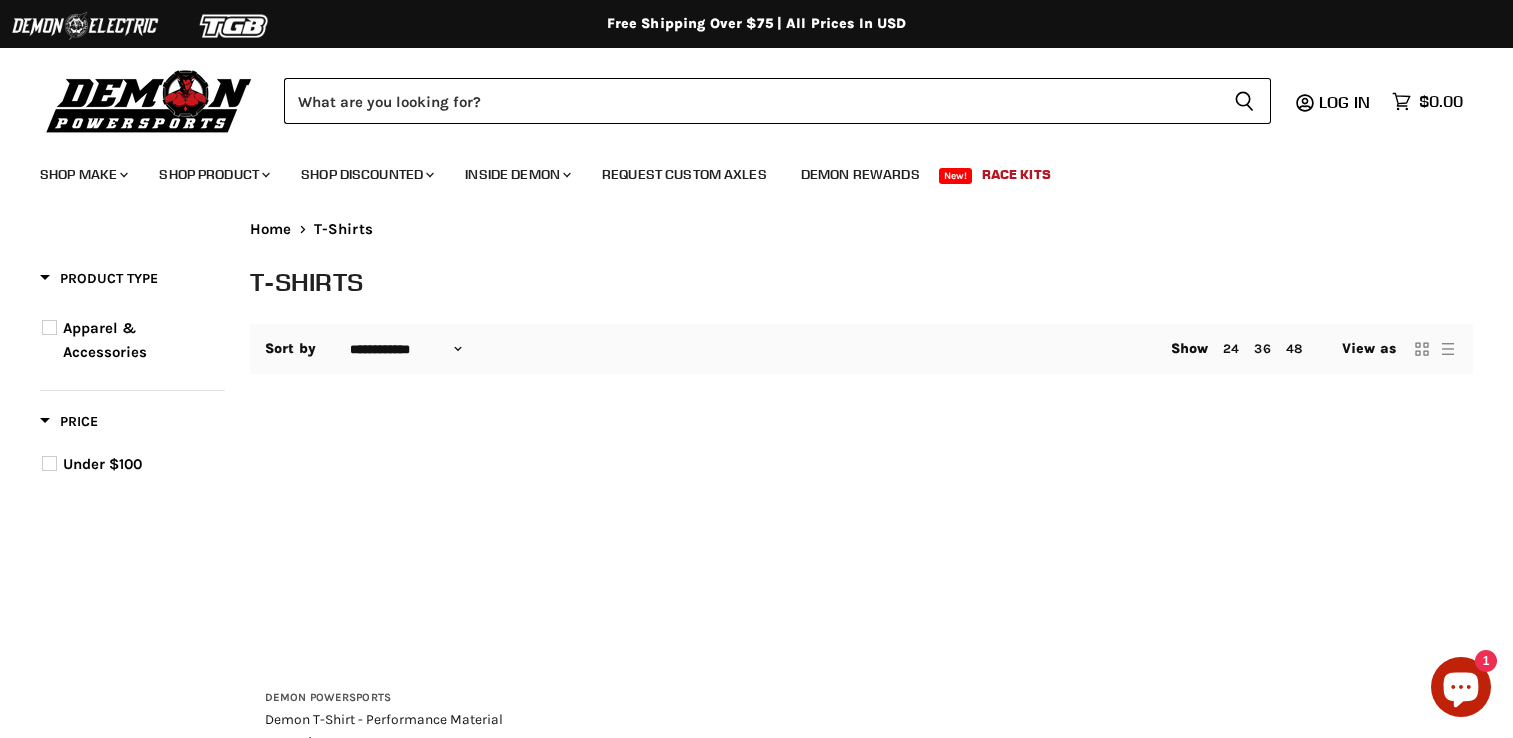 select on "**********" 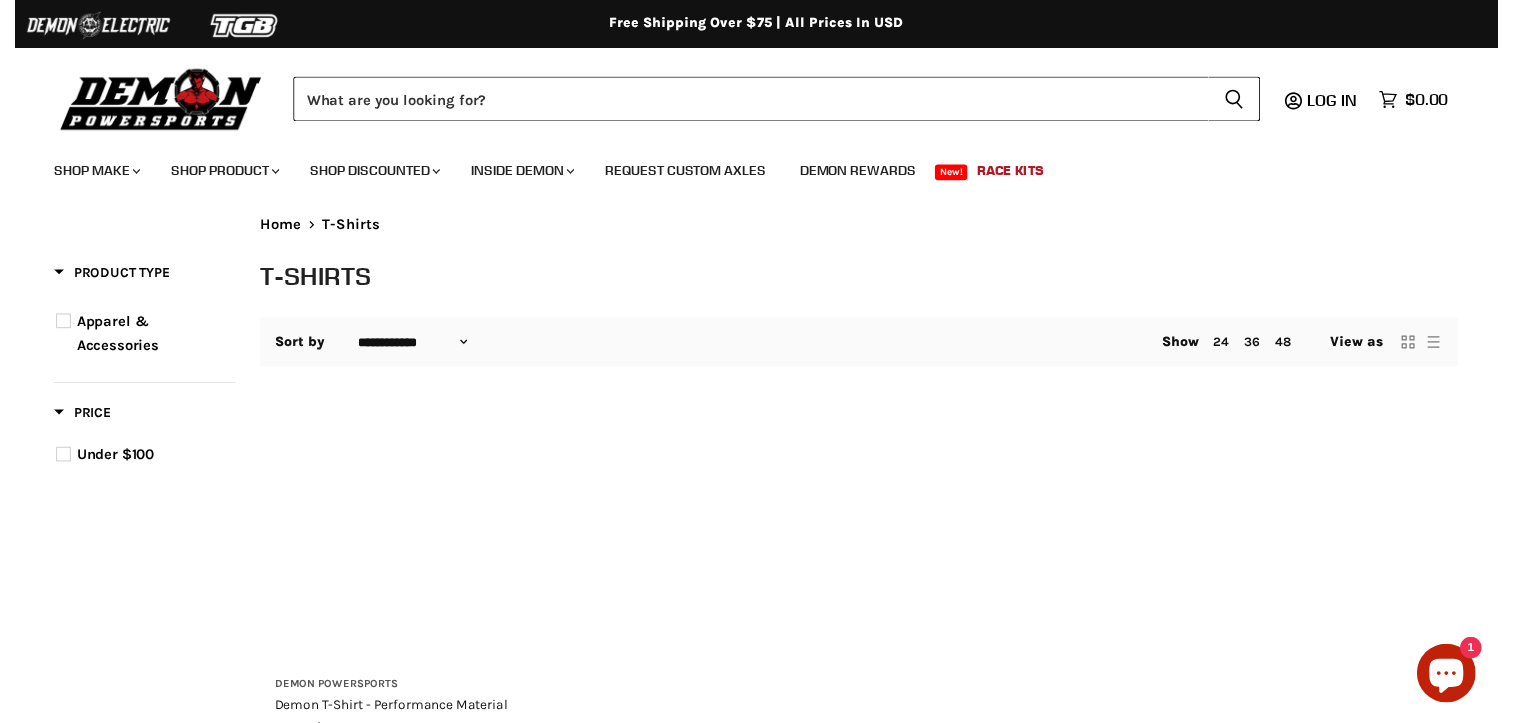 scroll, scrollTop: 0, scrollLeft: 0, axis: both 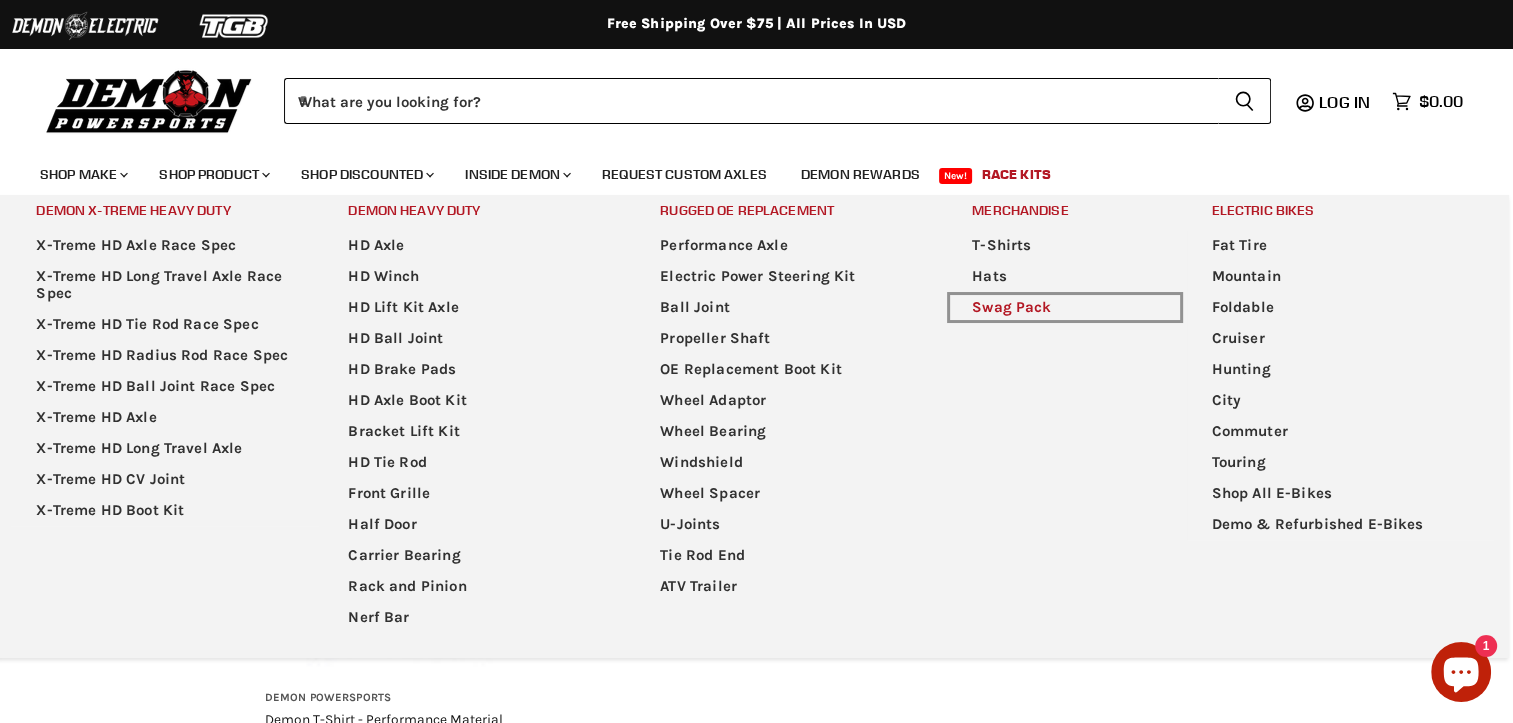 click on "Swag Pack" at bounding box center (1064, 307) 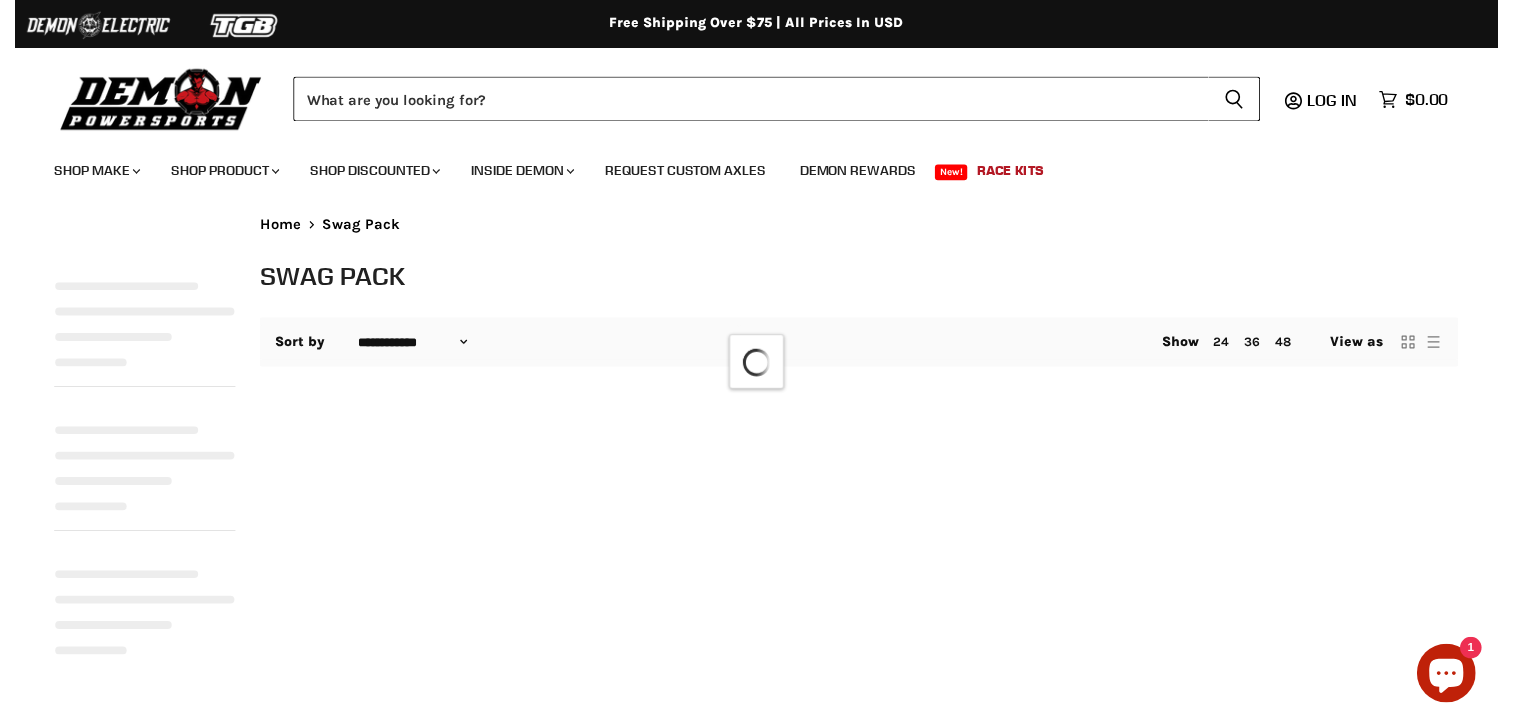 scroll, scrollTop: 0, scrollLeft: 0, axis: both 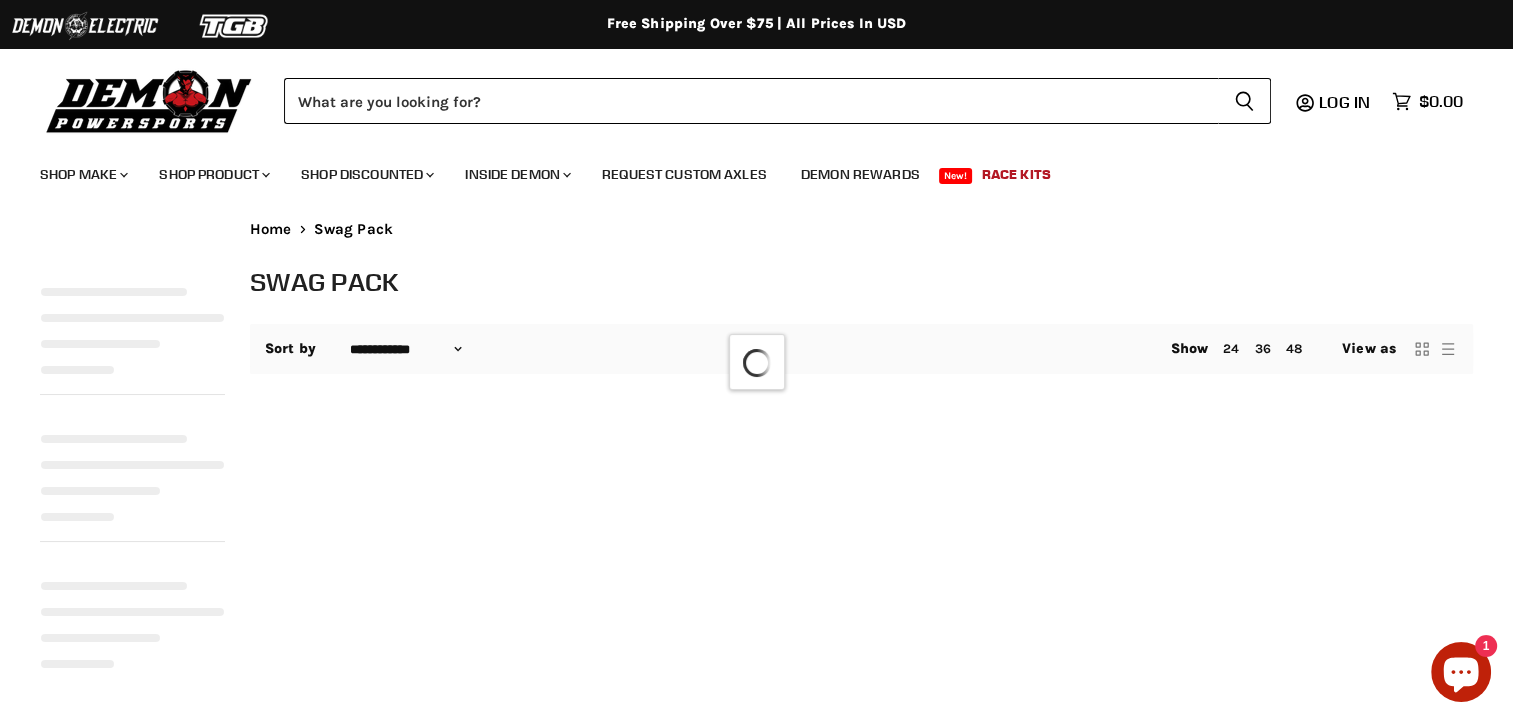 select on "**********" 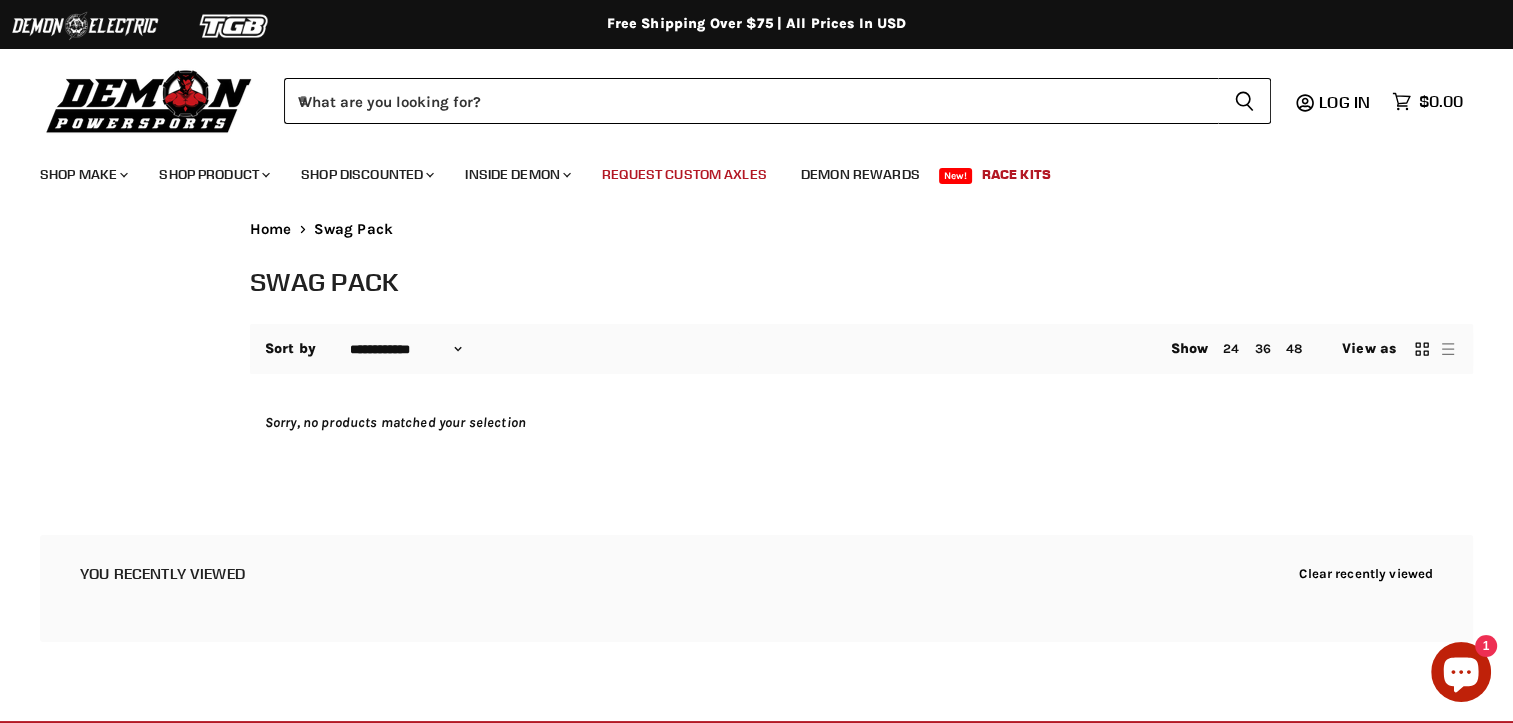scroll, scrollTop: 0, scrollLeft: 0, axis: both 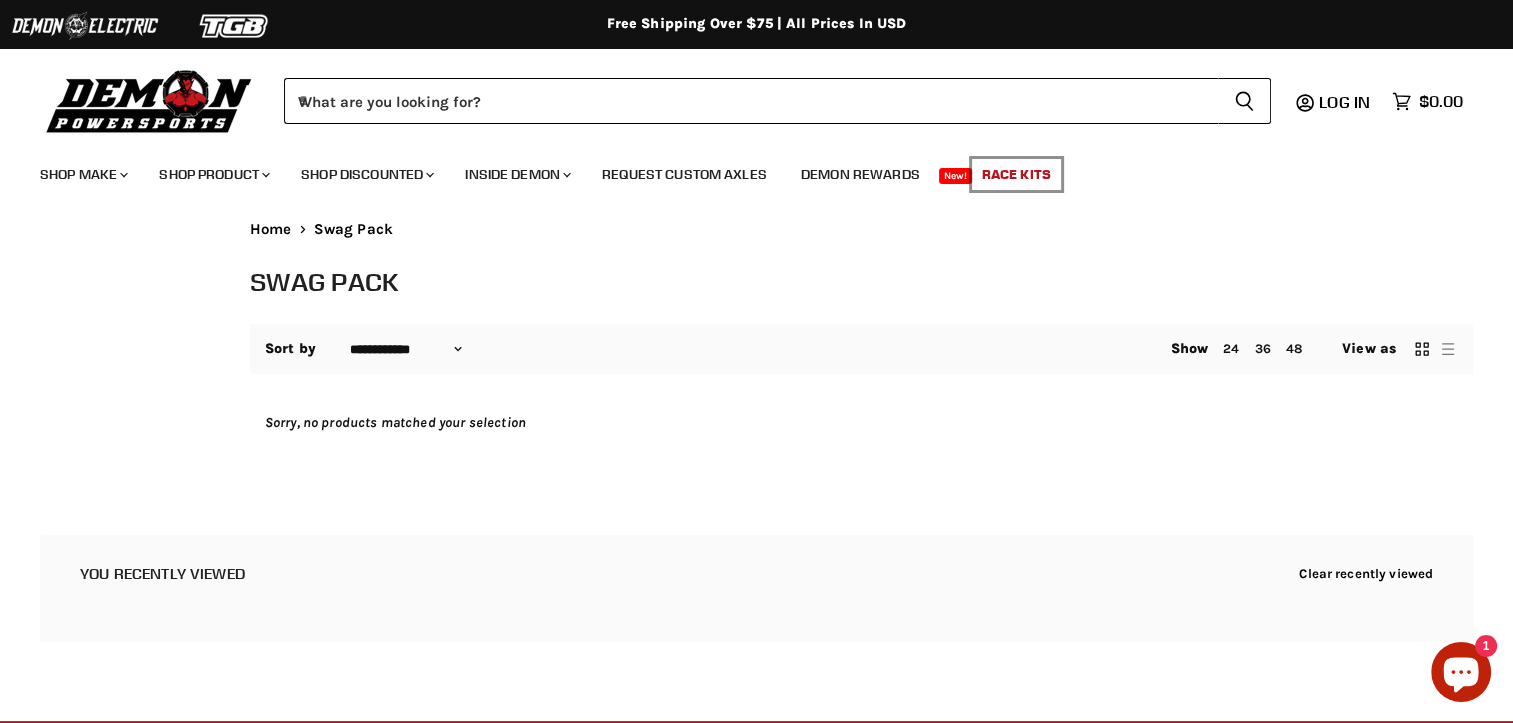 click on "Race Kits" at bounding box center [1016, 174] 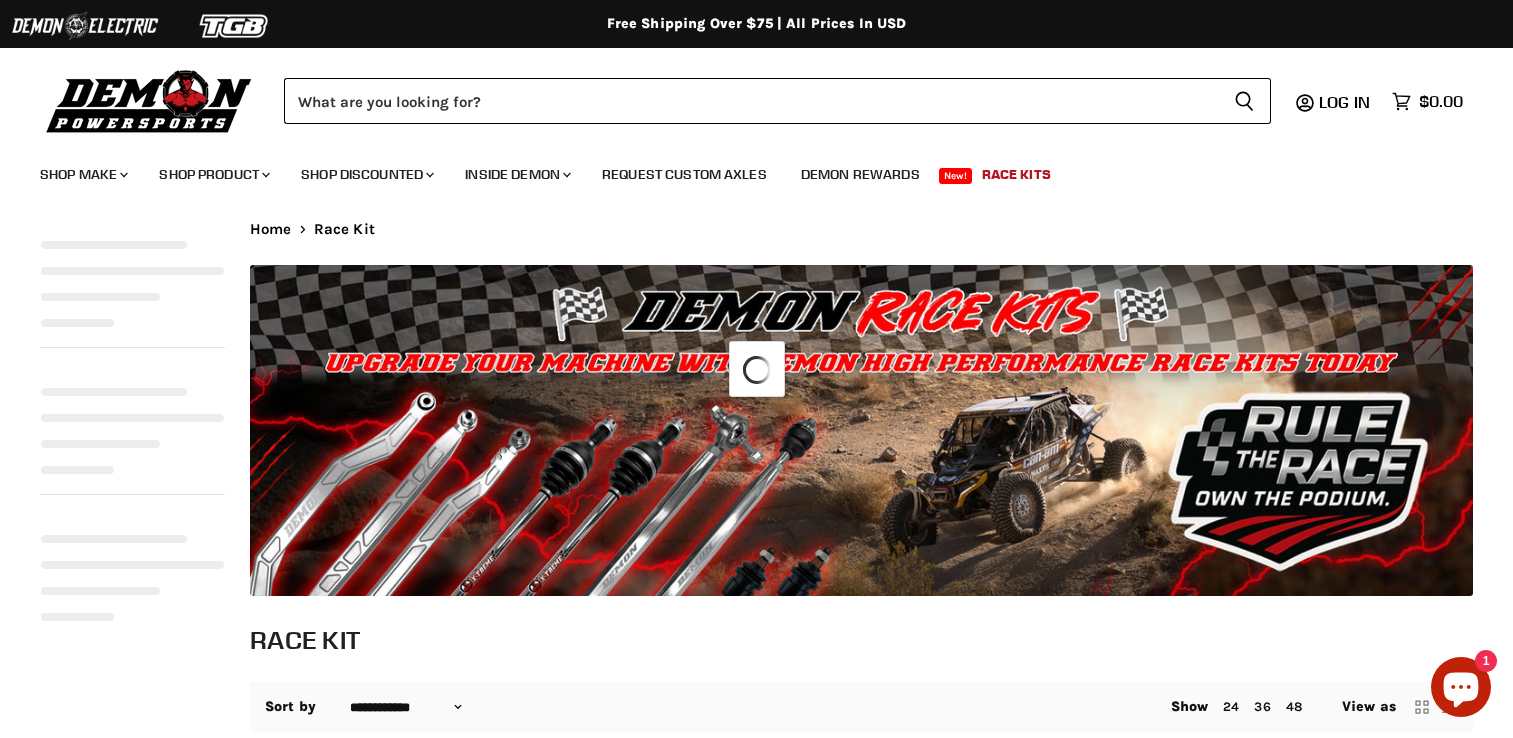 select on "**********" 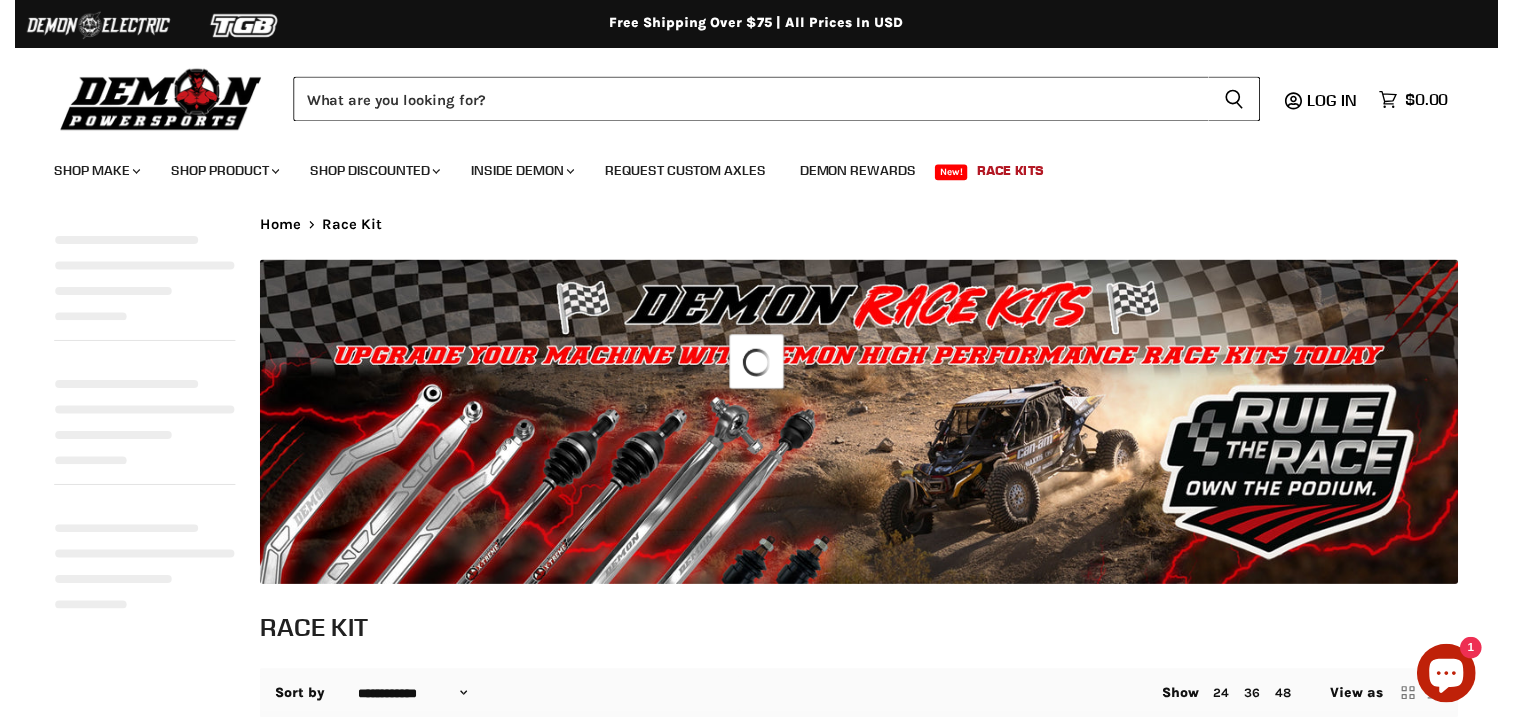 scroll, scrollTop: 0, scrollLeft: 0, axis: both 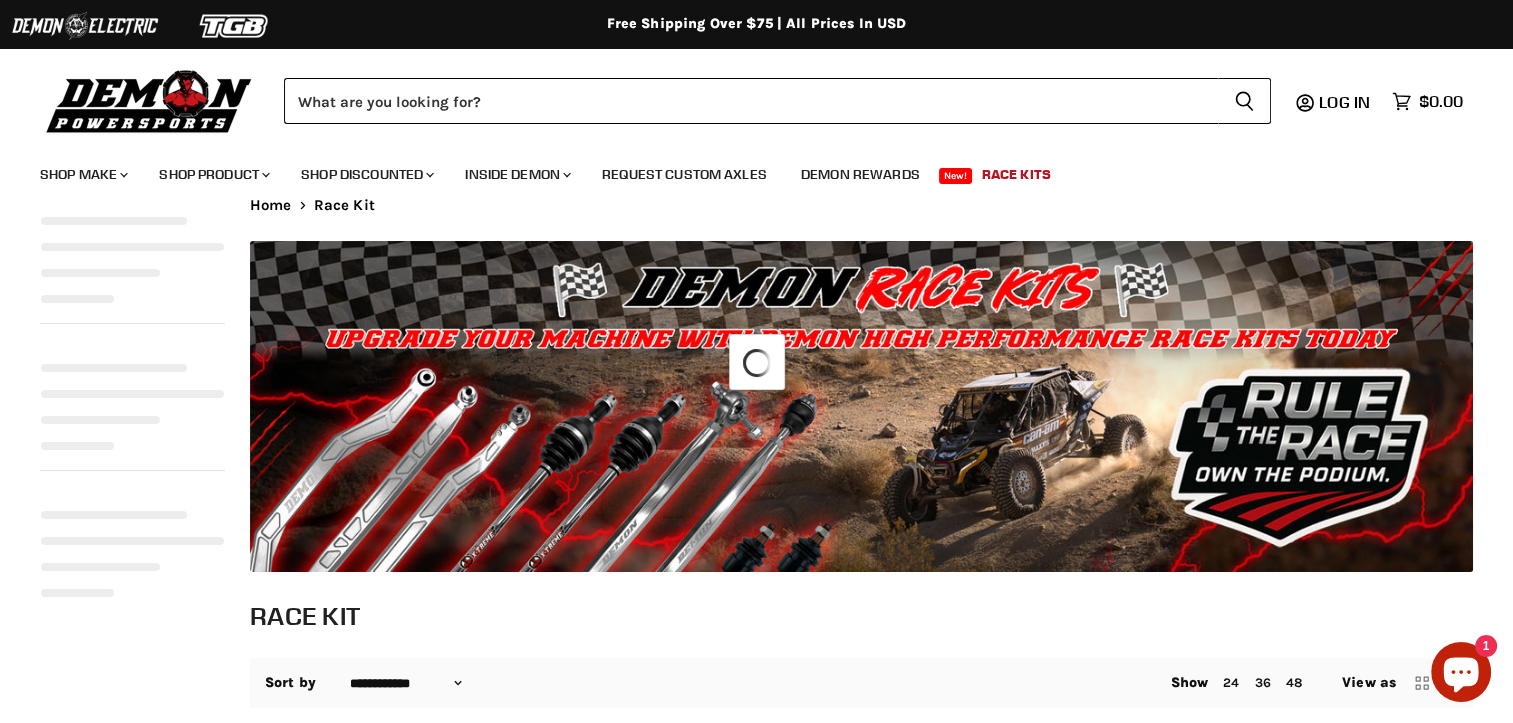 select on "**********" 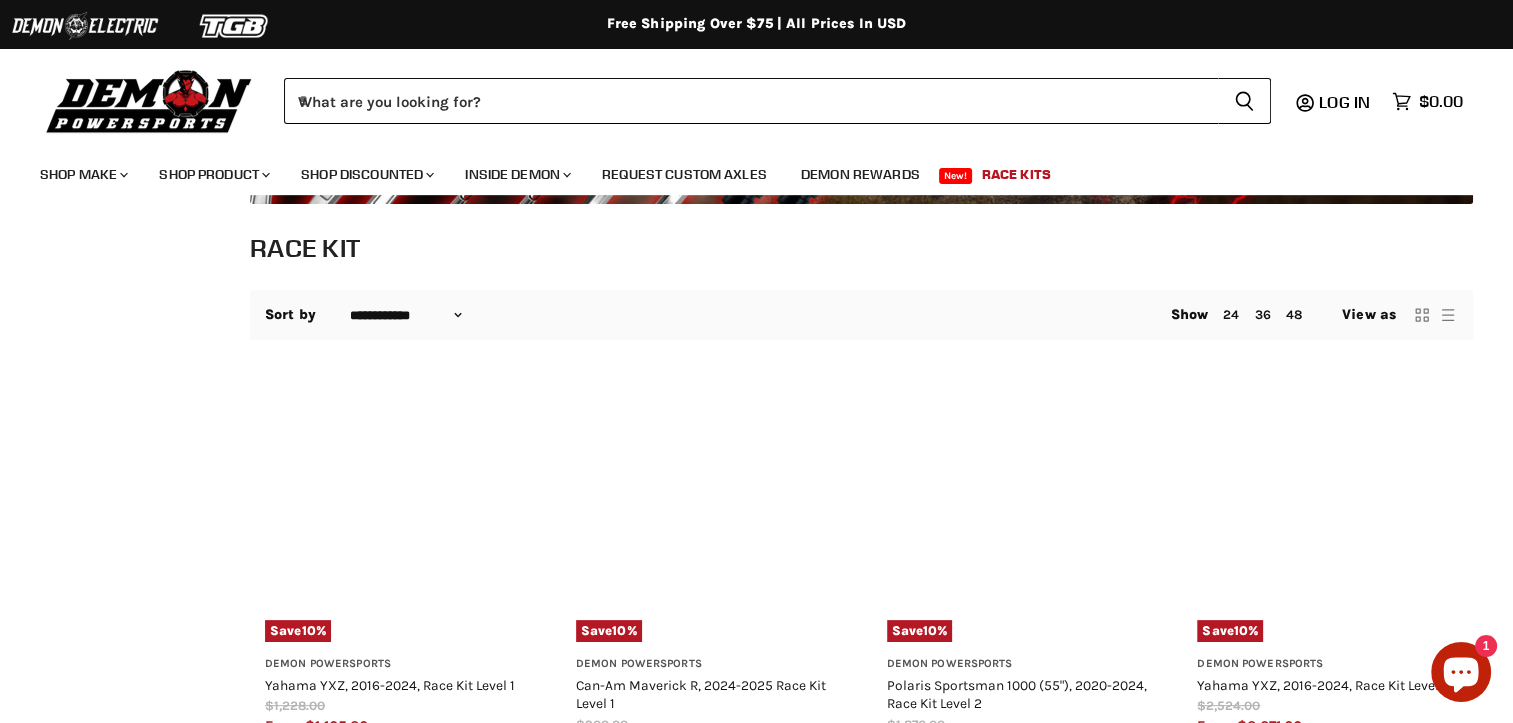 scroll, scrollTop: 412, scrollLeft: 0, axis: vertical 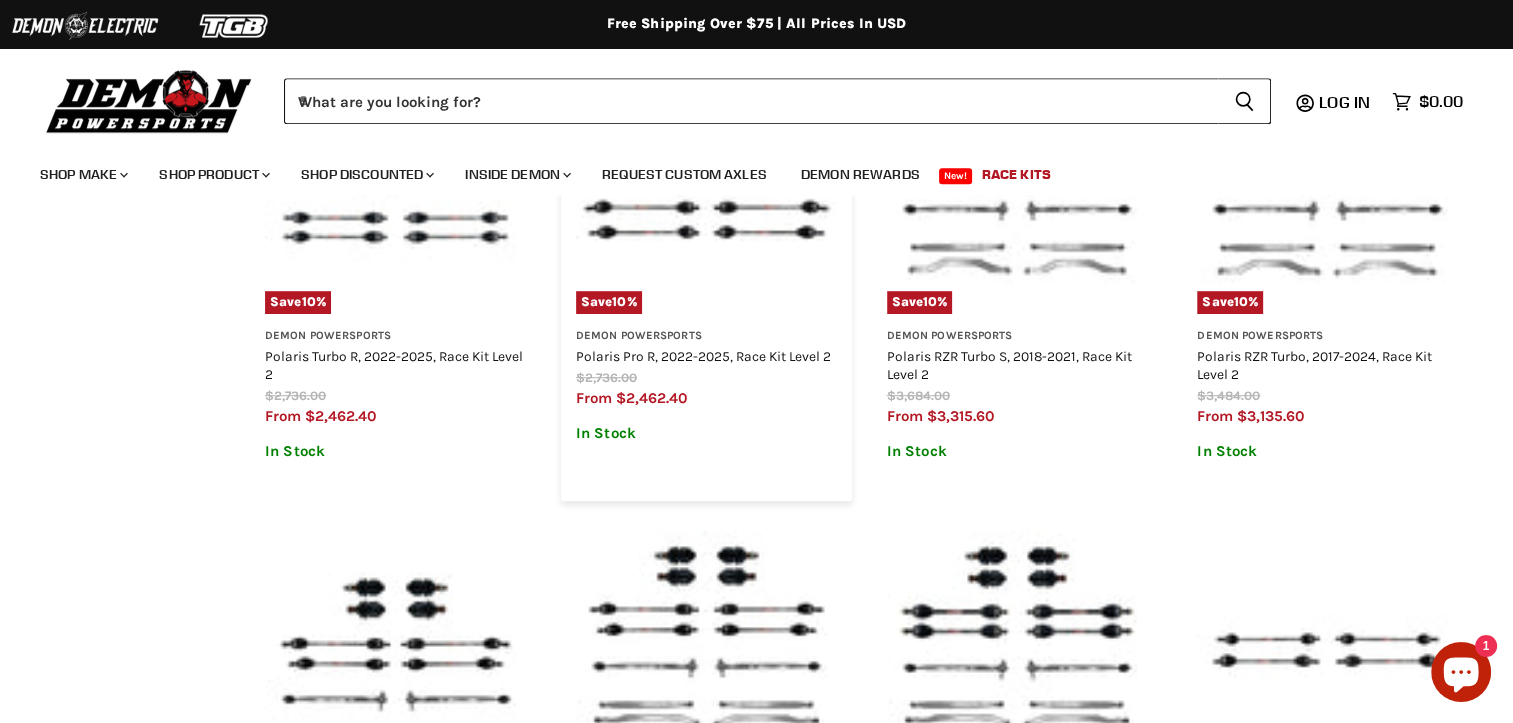 click at bounding box center (706, 183) 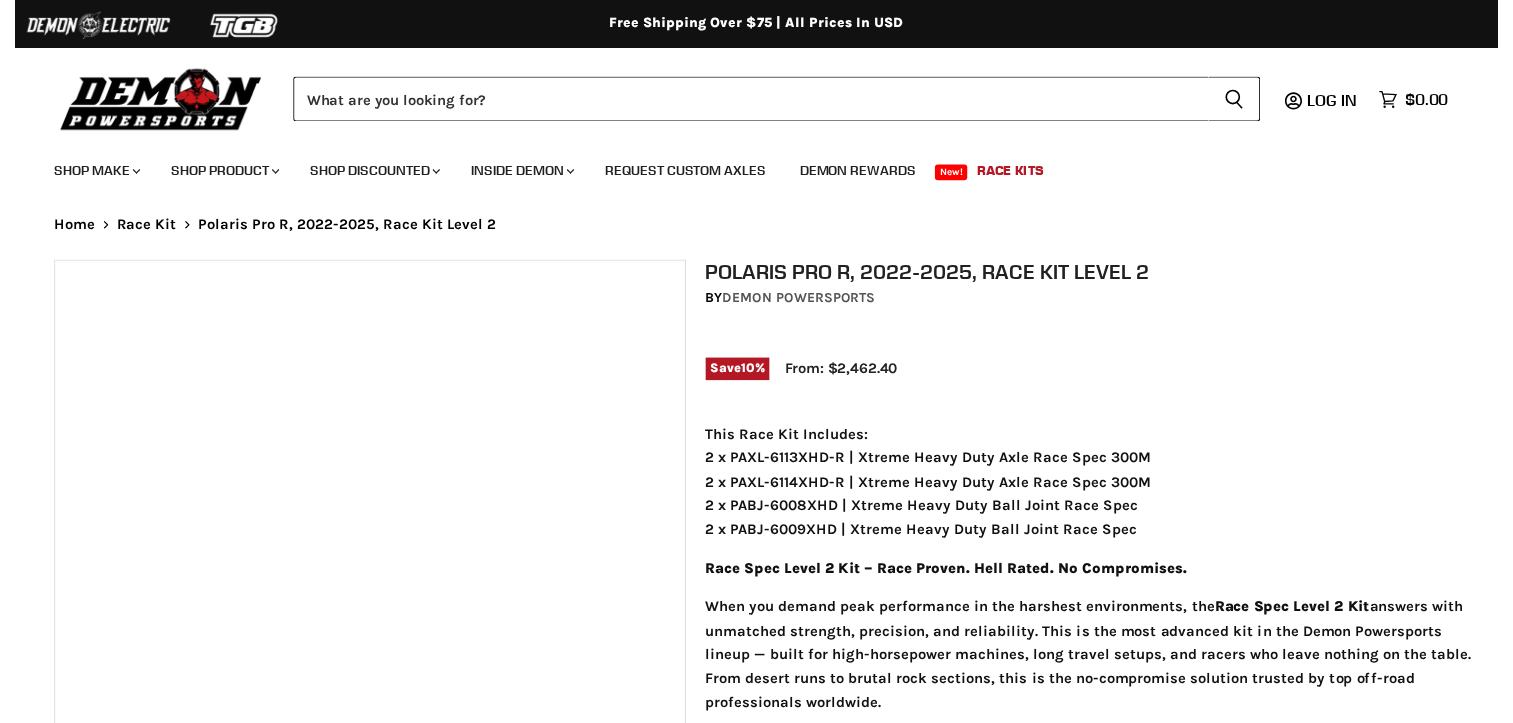 scroll, scrollTop: 0, scrollLeft: 0, axis: both 